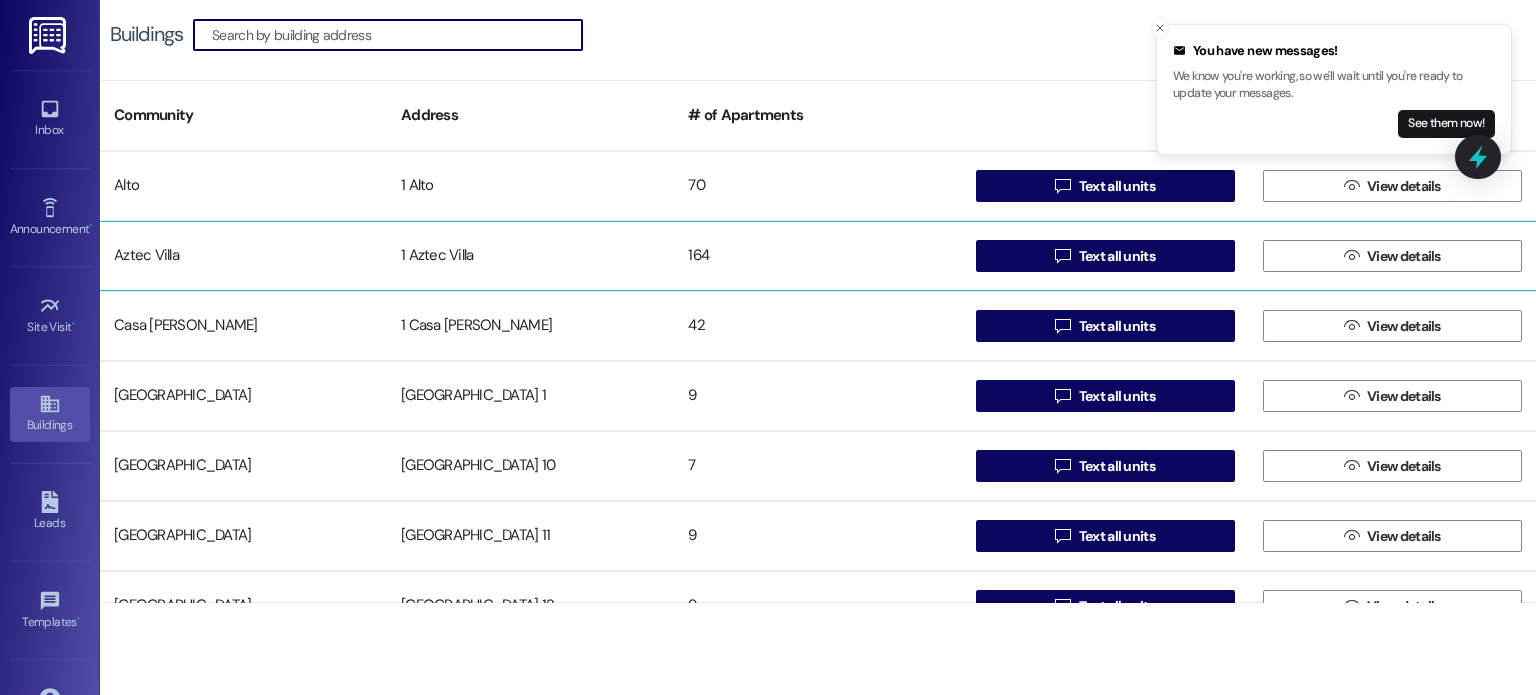 scroll, scrollTop: 0, scrollLeft: 0, axis: both 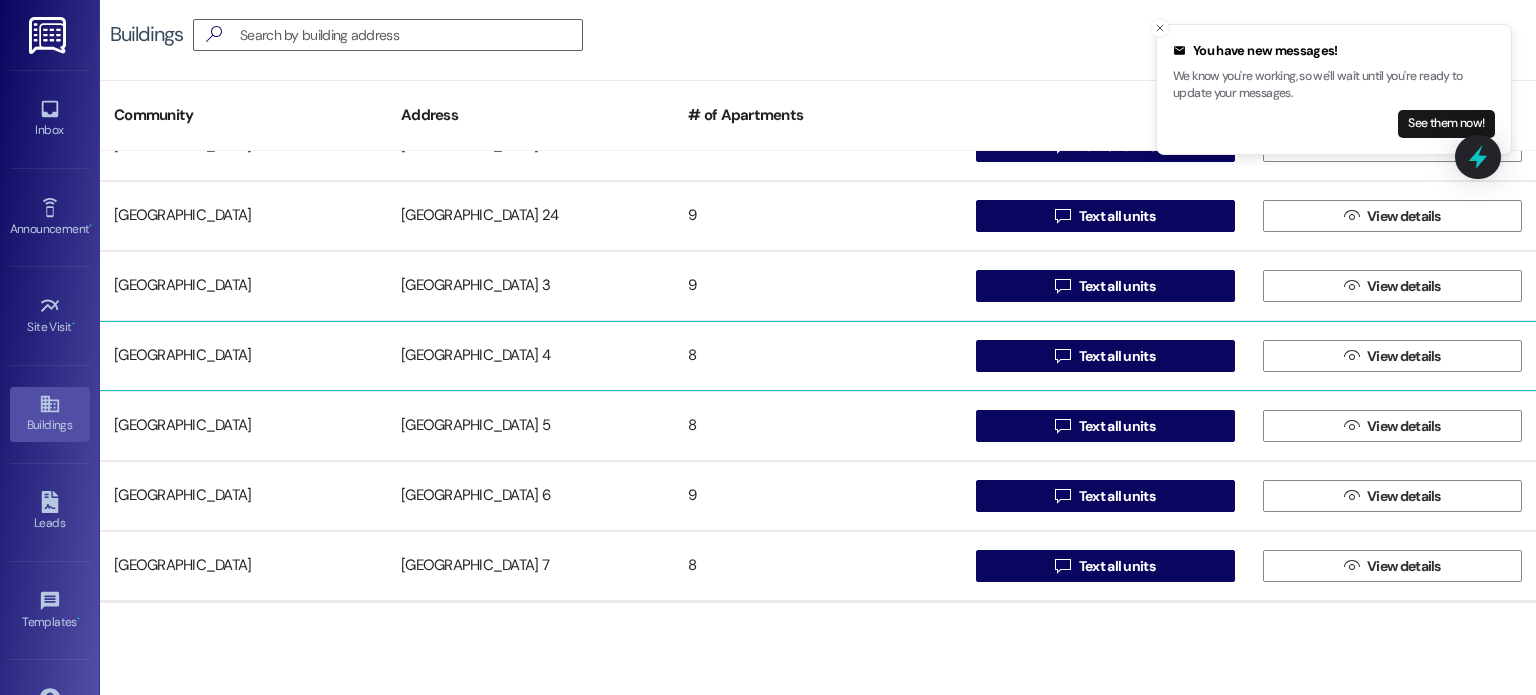 click on "[GEOGRAPHIC_DATA] 4" at bounding box center (530, 356) 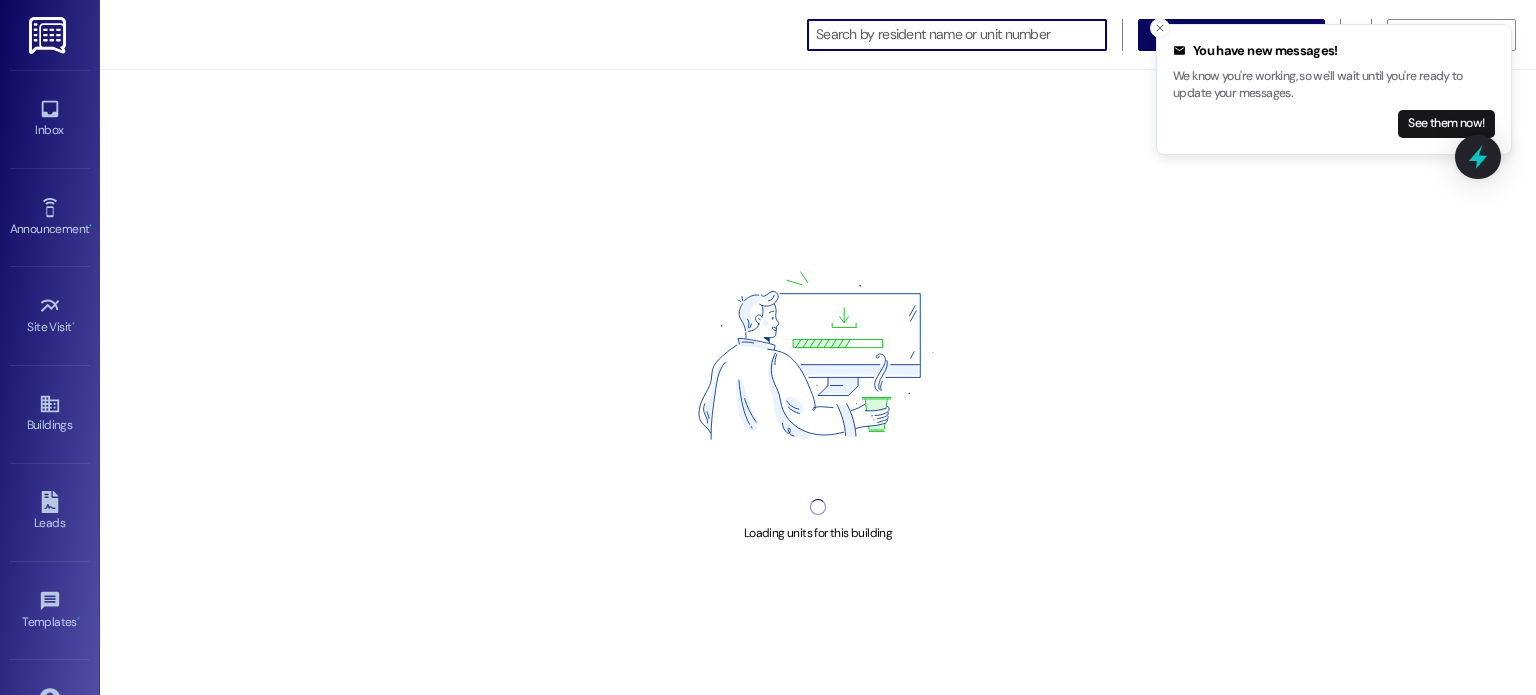 scroll, scrollTop: 0, scrollLeft: 0, axis: both 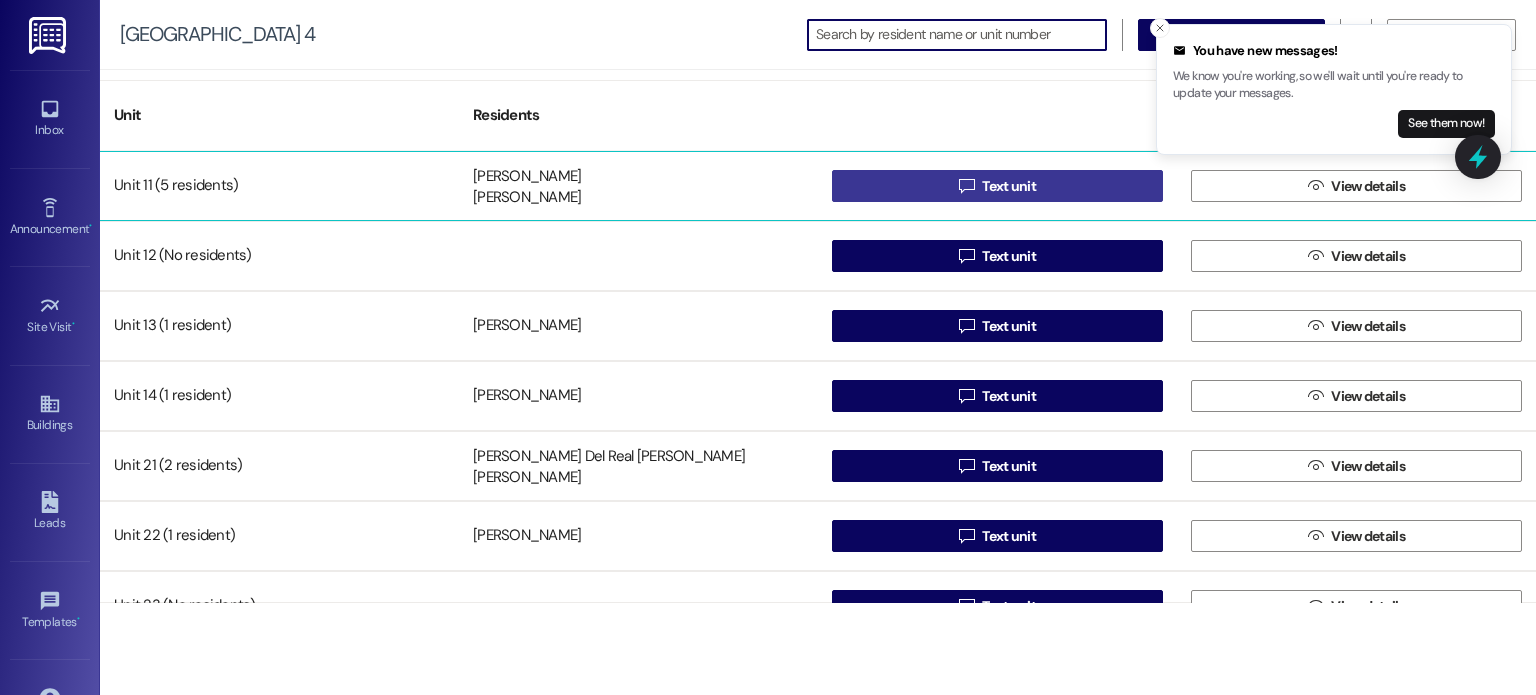 click on " Text unit" at bounding box center (997, 186) 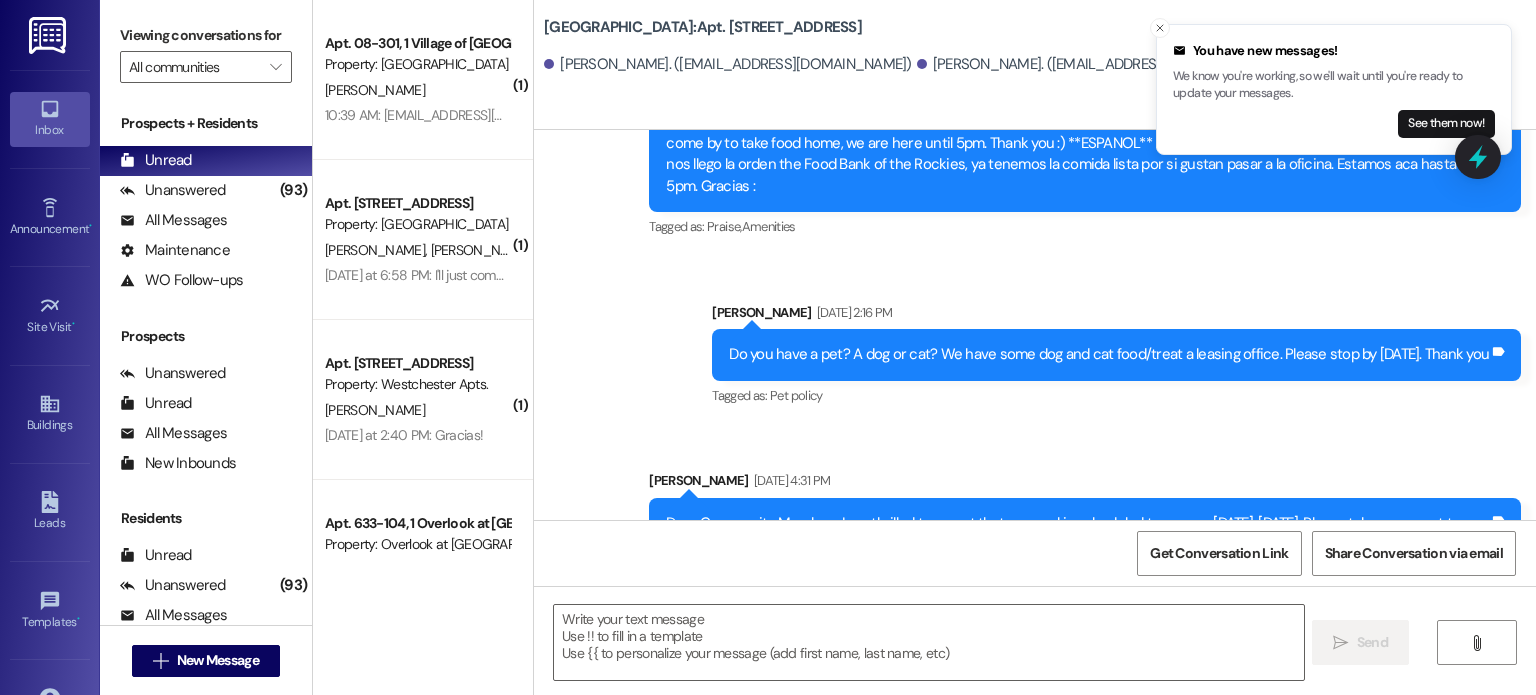 scroll, scrollTop: 47800, scrollLeft: 0, axis: vertical 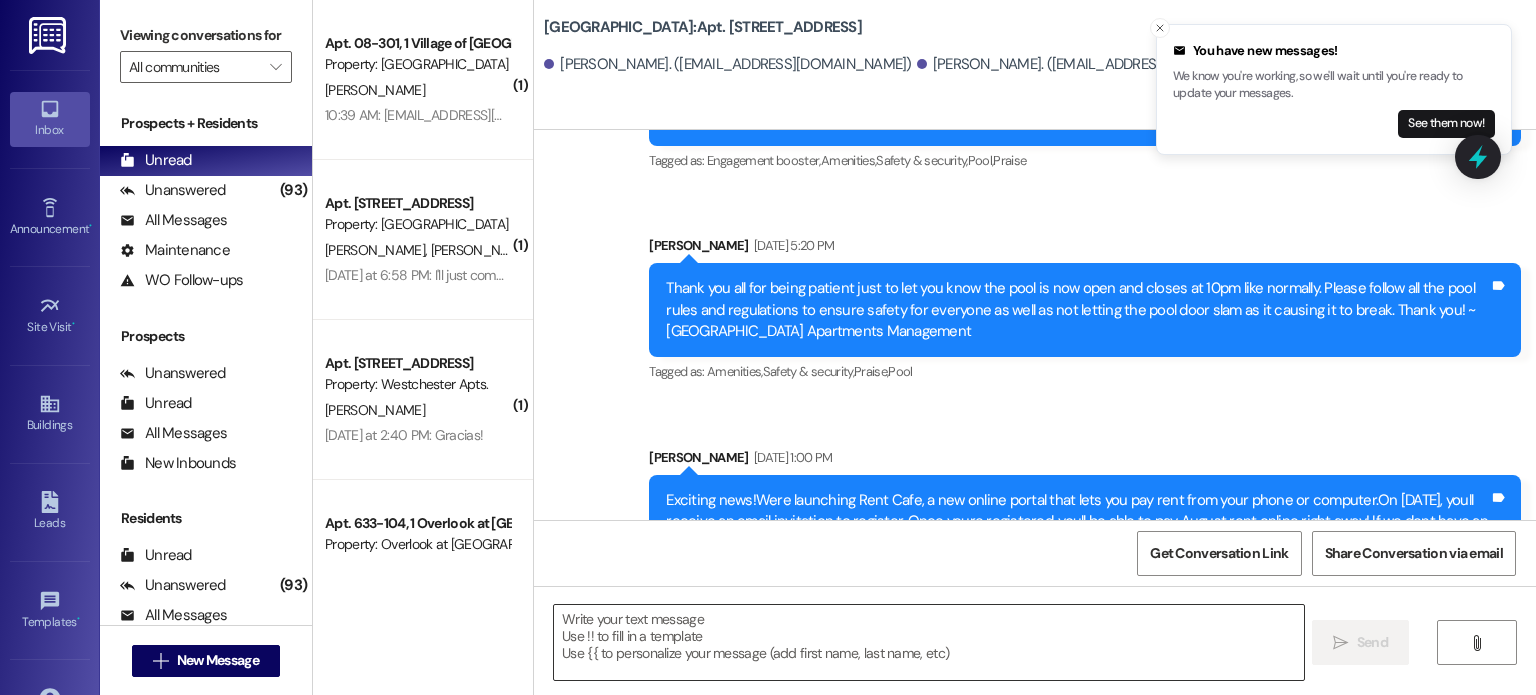 click at bounding box center (928, 642) 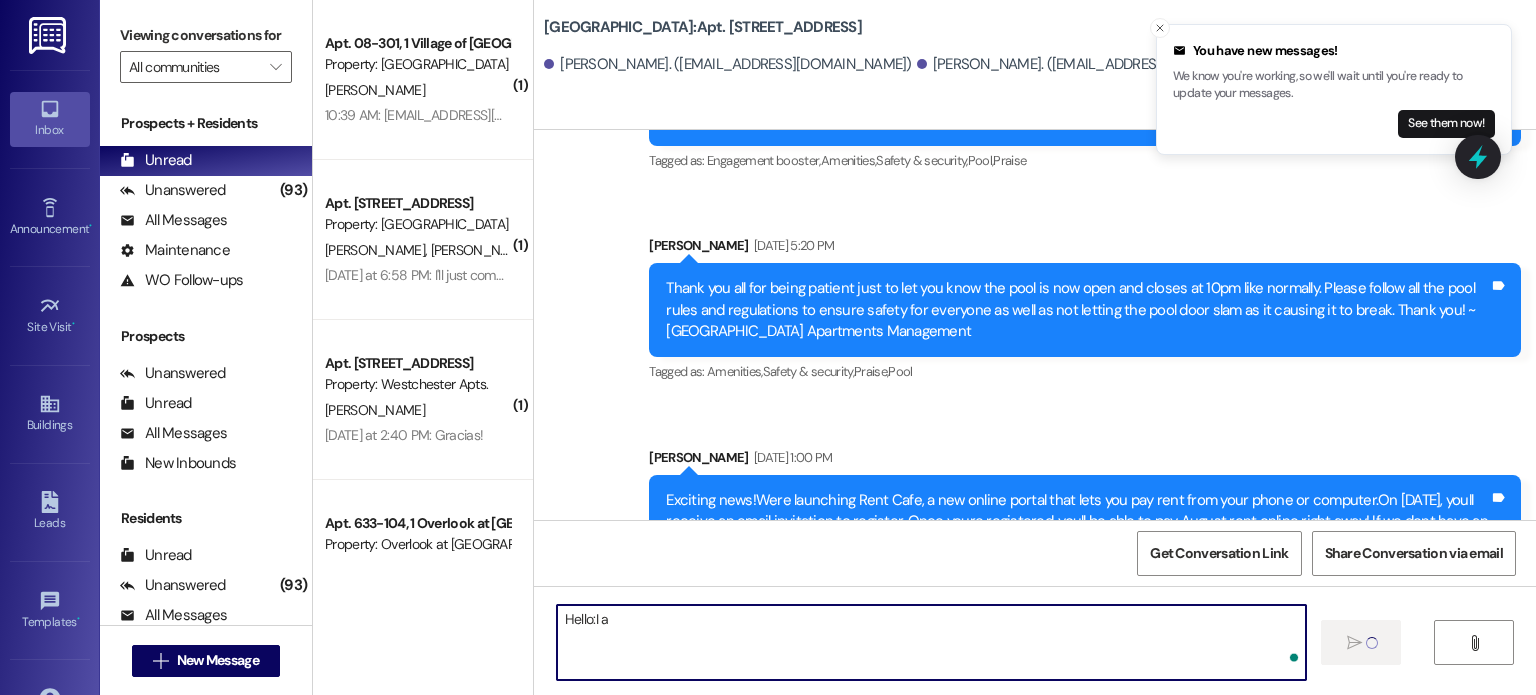 type on "Hello:I ap" 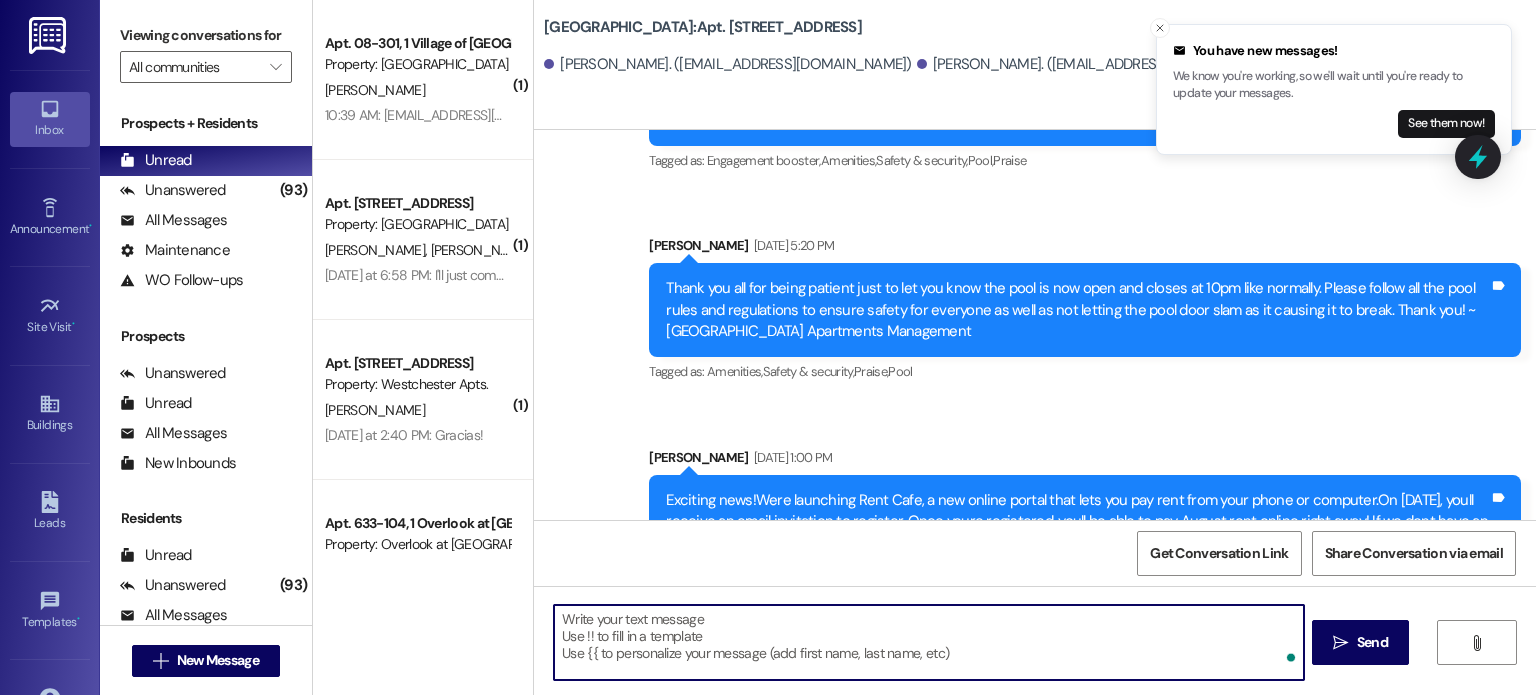 type on "o" 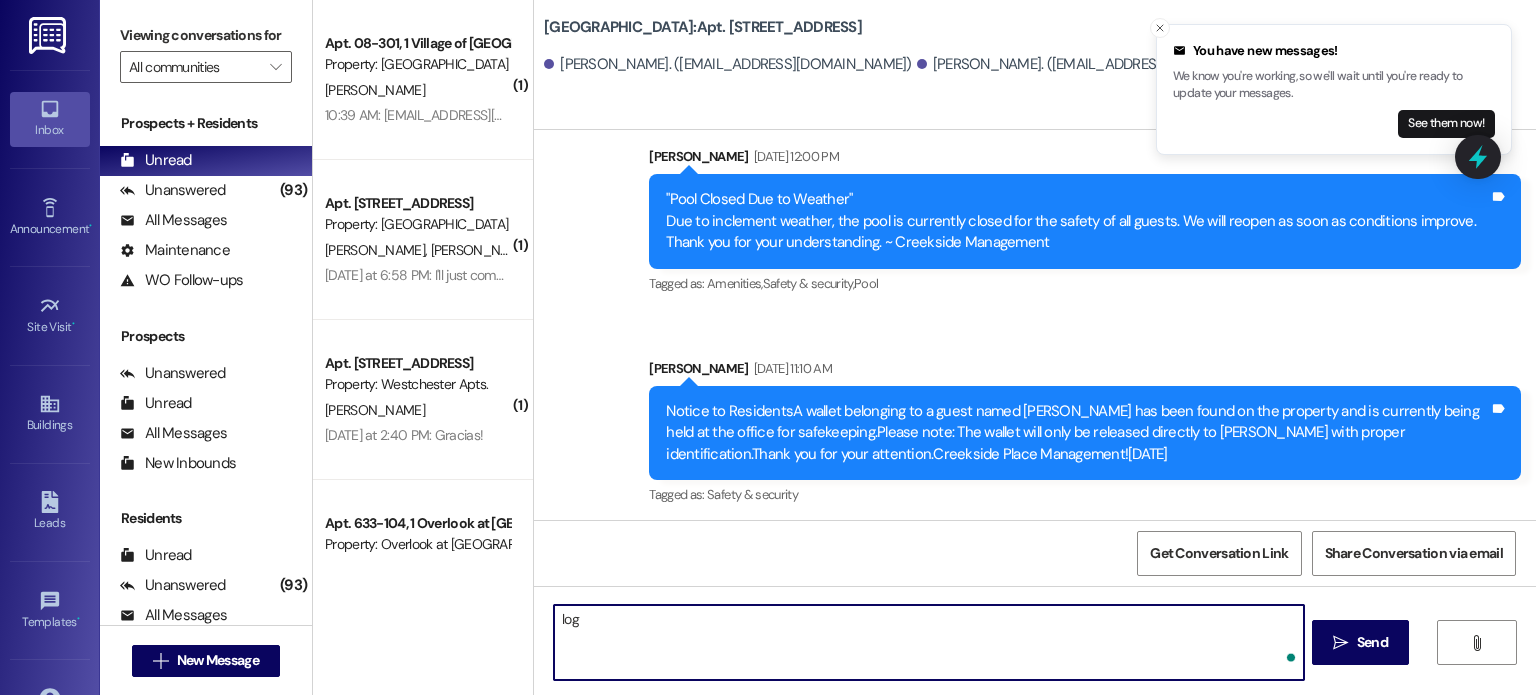 scroll, scrollTop: 44956, scrollLeft: 0, axis: vertical 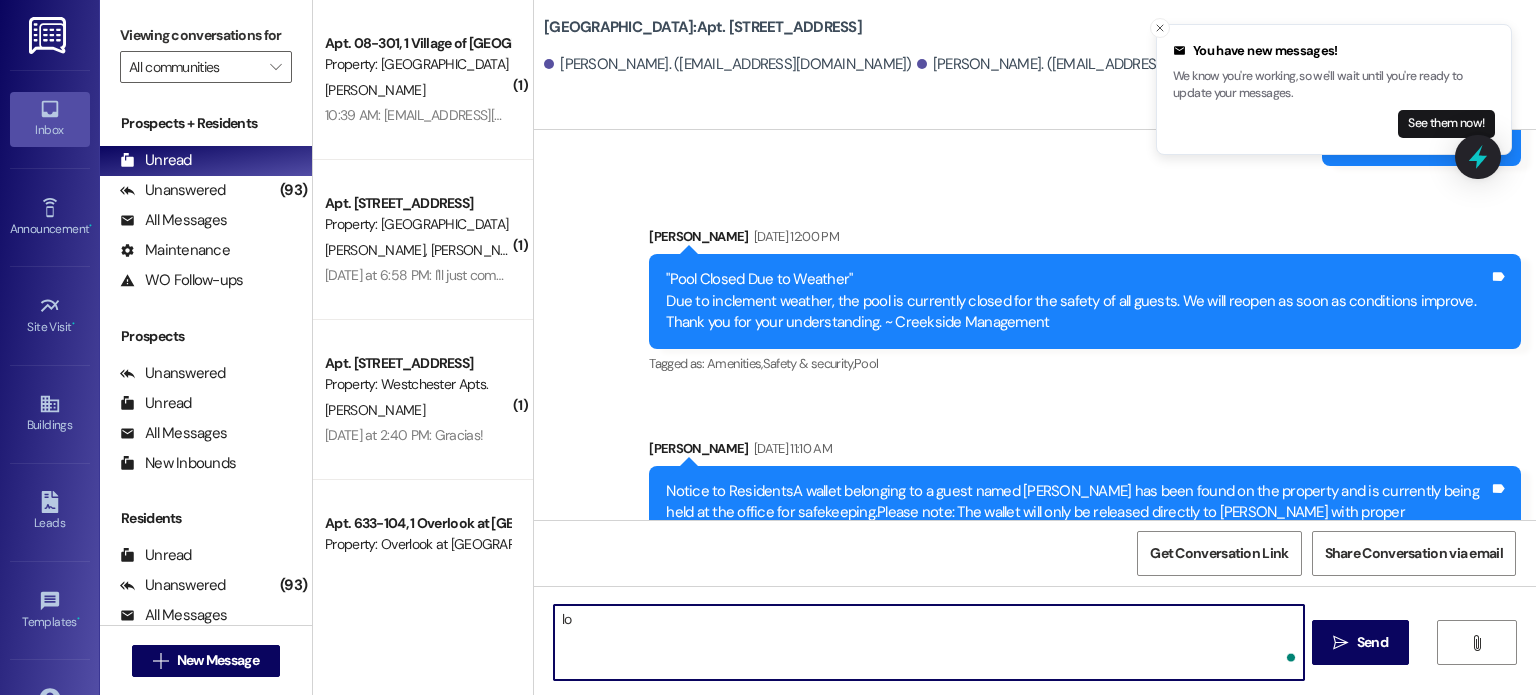 type on "l" 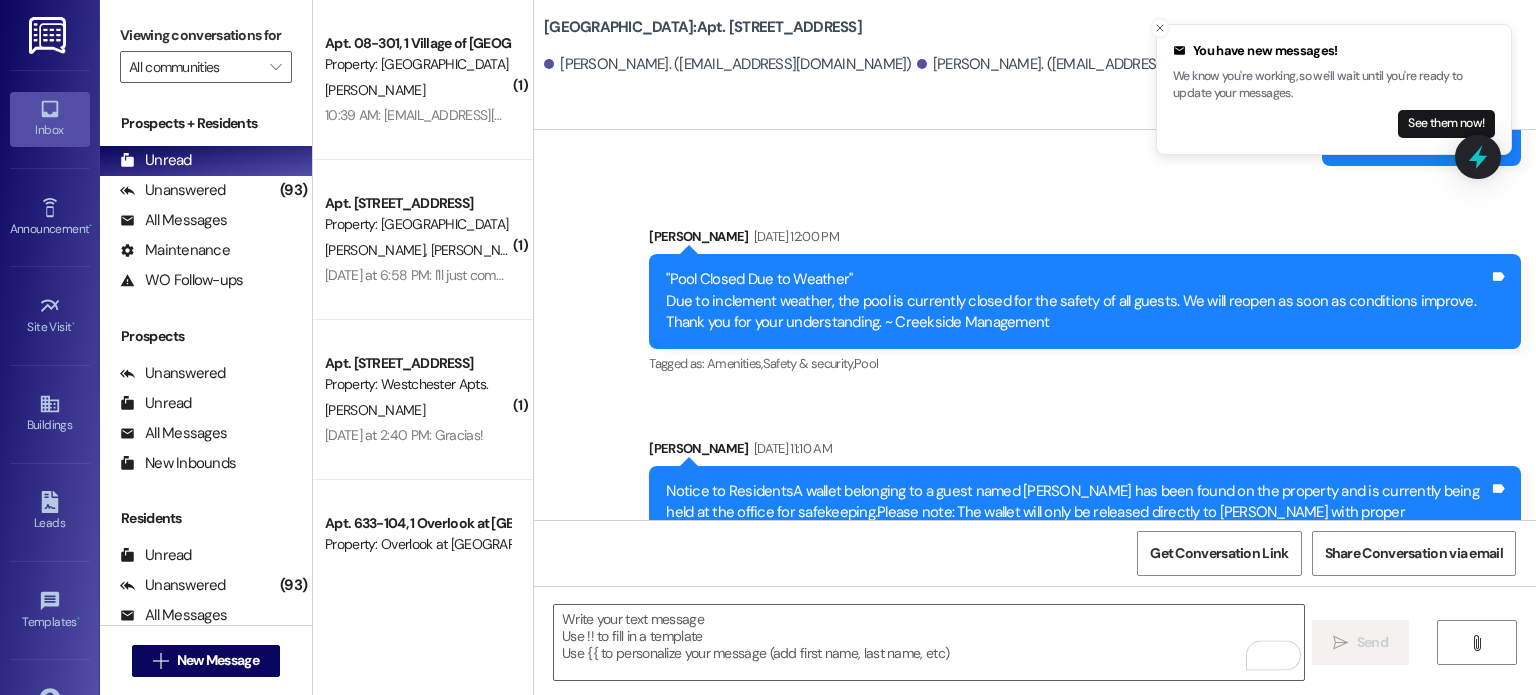 drag, startPoint x: 1528, startPoint y: 483, endPoint x: 1521, endPoint y: 502, distance: 20.248457 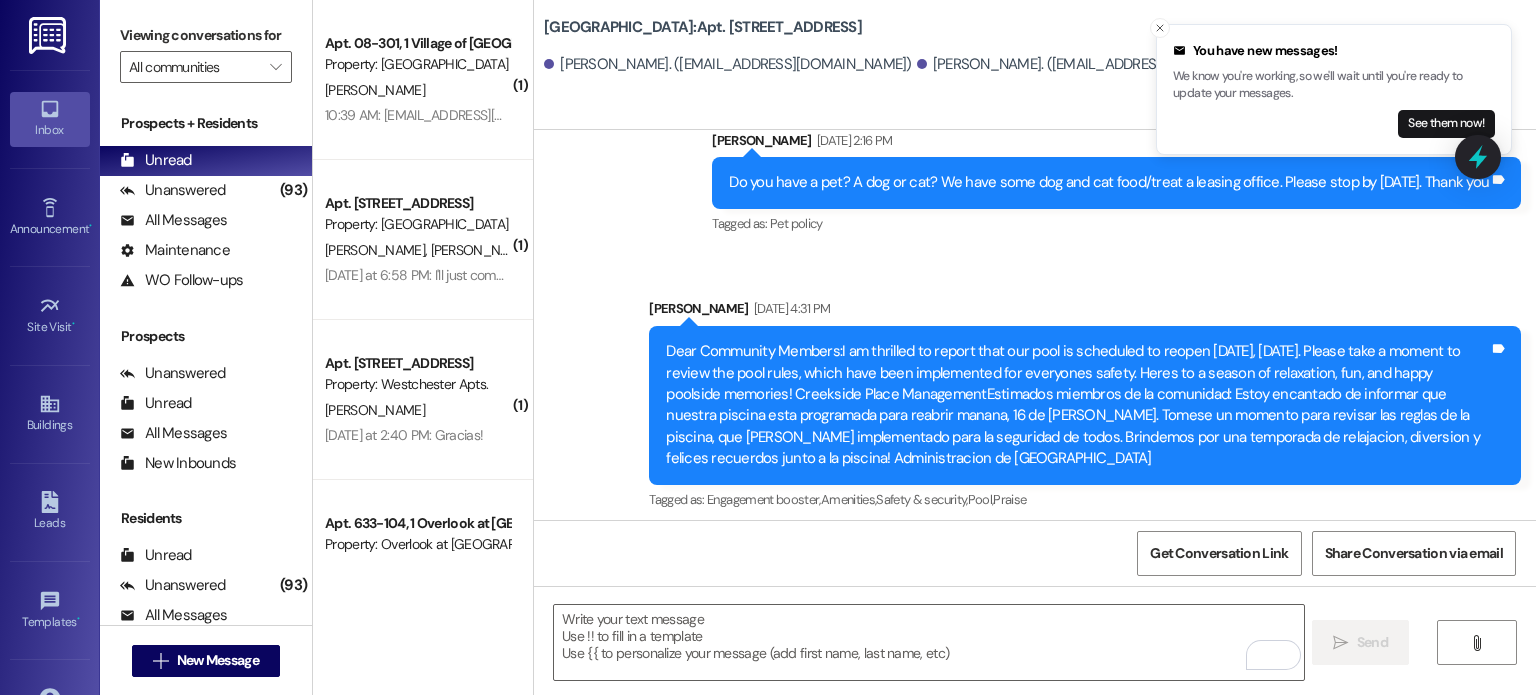 scroll, scrollTop: 48078, scrollLeft: 0, axis: vertical 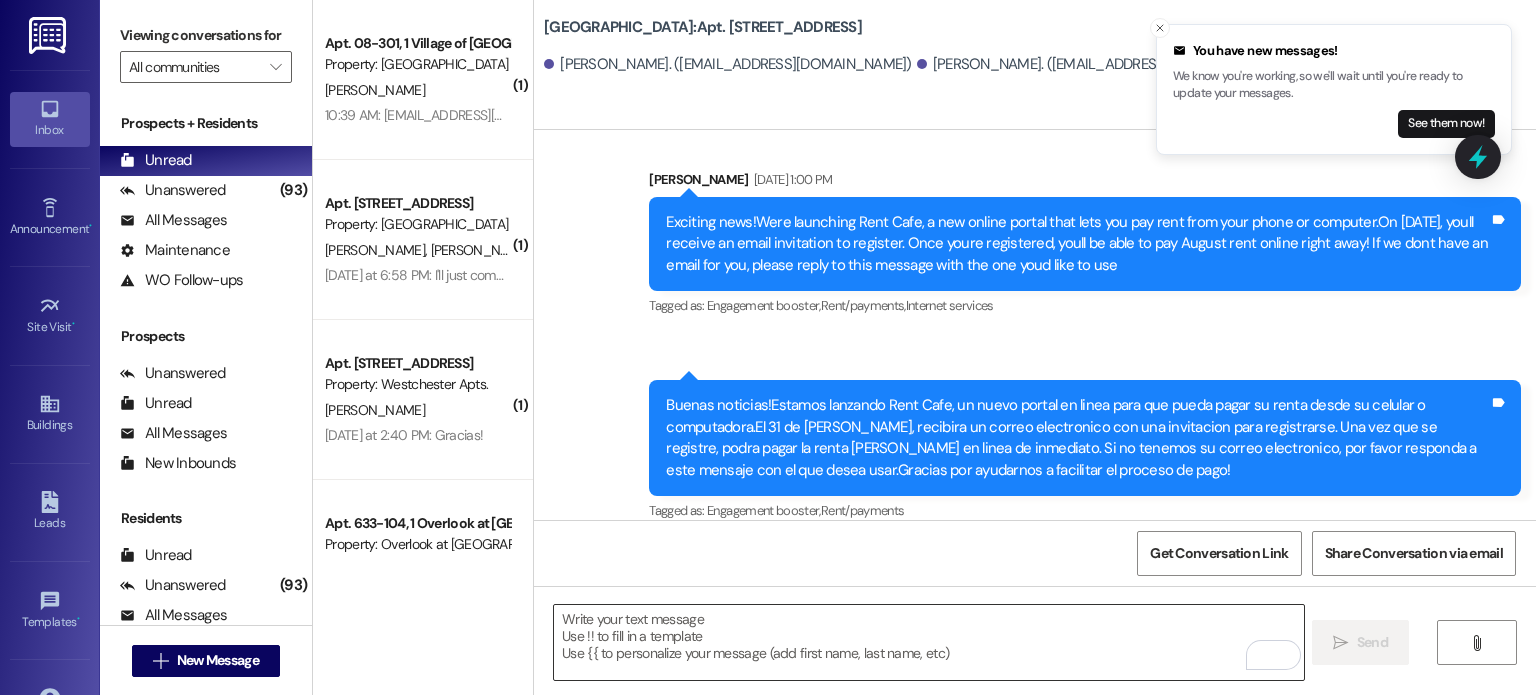 click at bounding box center [928, 642] 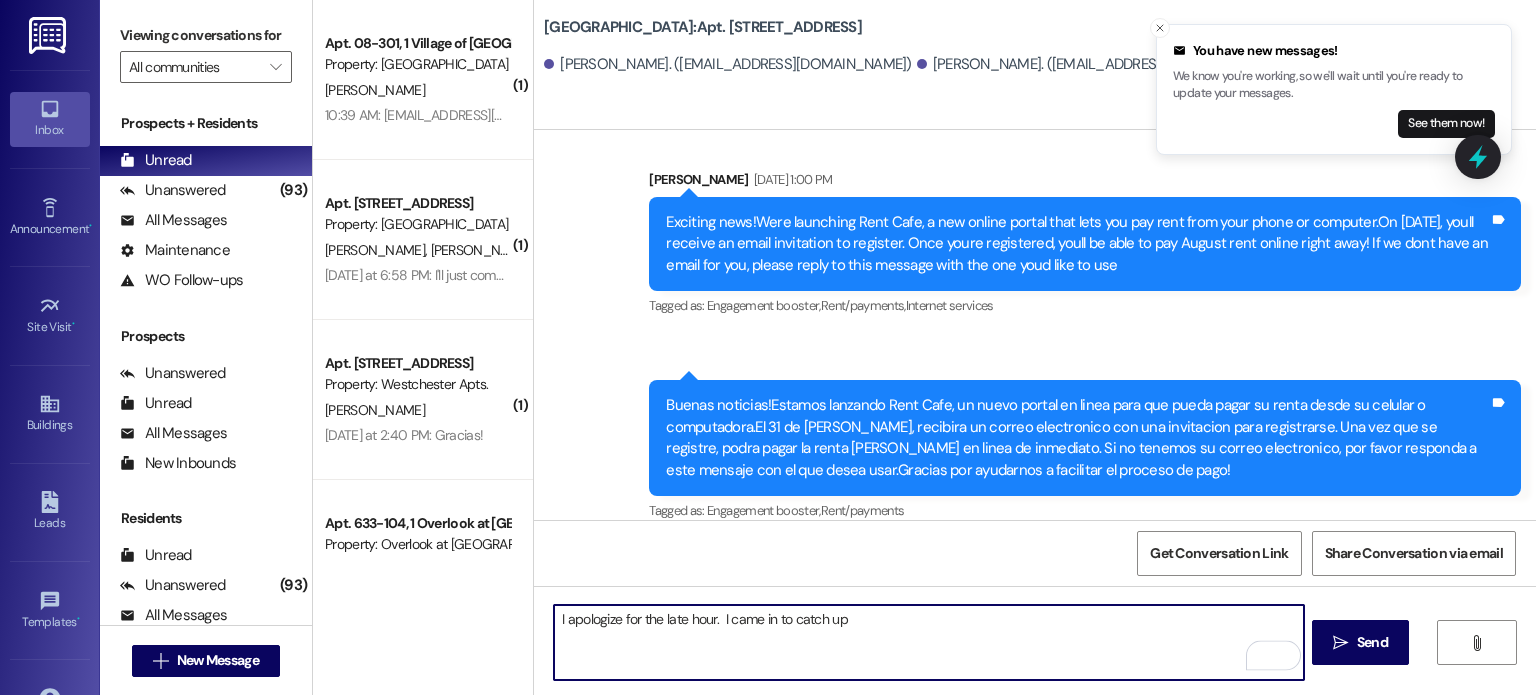click on "I apologize for the late hour.  I came in to catch up" at bounding box center (928, 642) 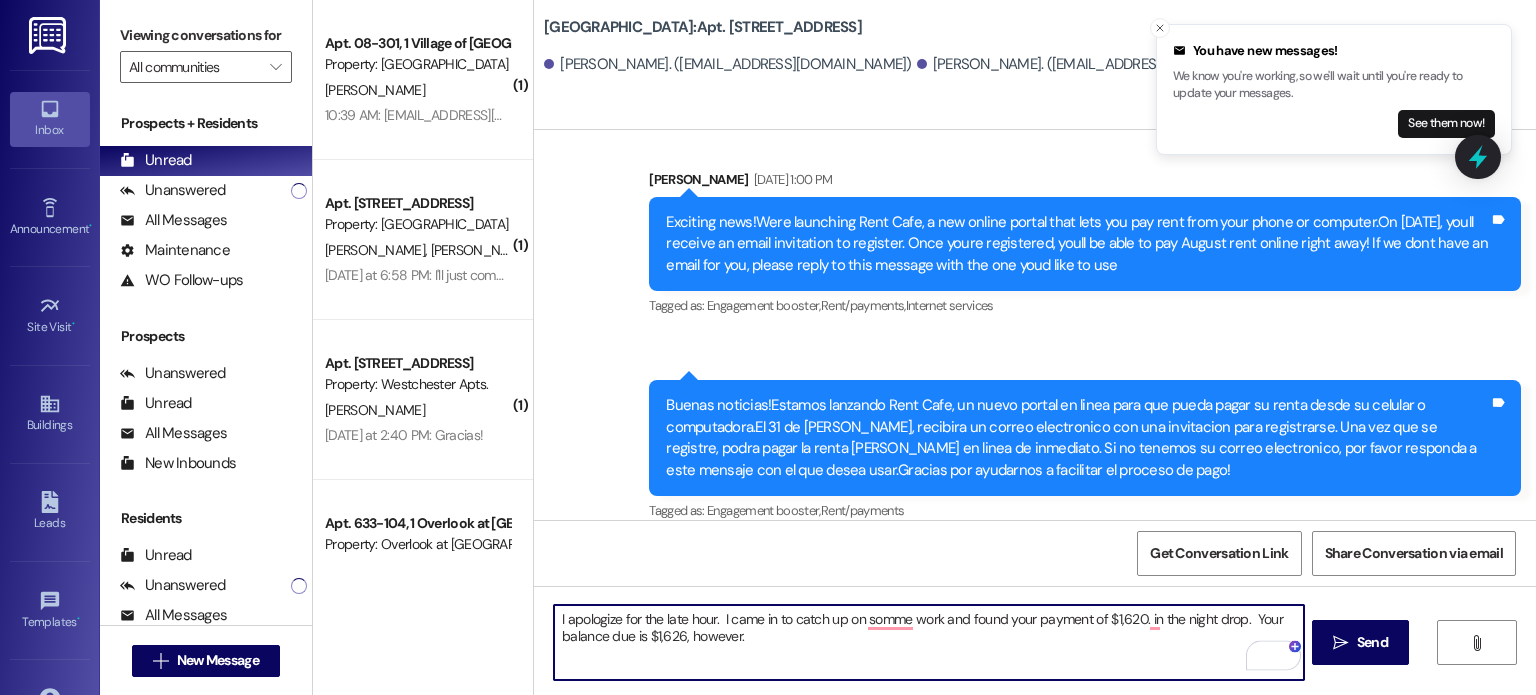 click on "I apologize for the late hour.  I came in to catch up on somme work and found your payment of $1,620. in the night drop.  Your balance due is $1,626, however." at bounding box center (928, 642) 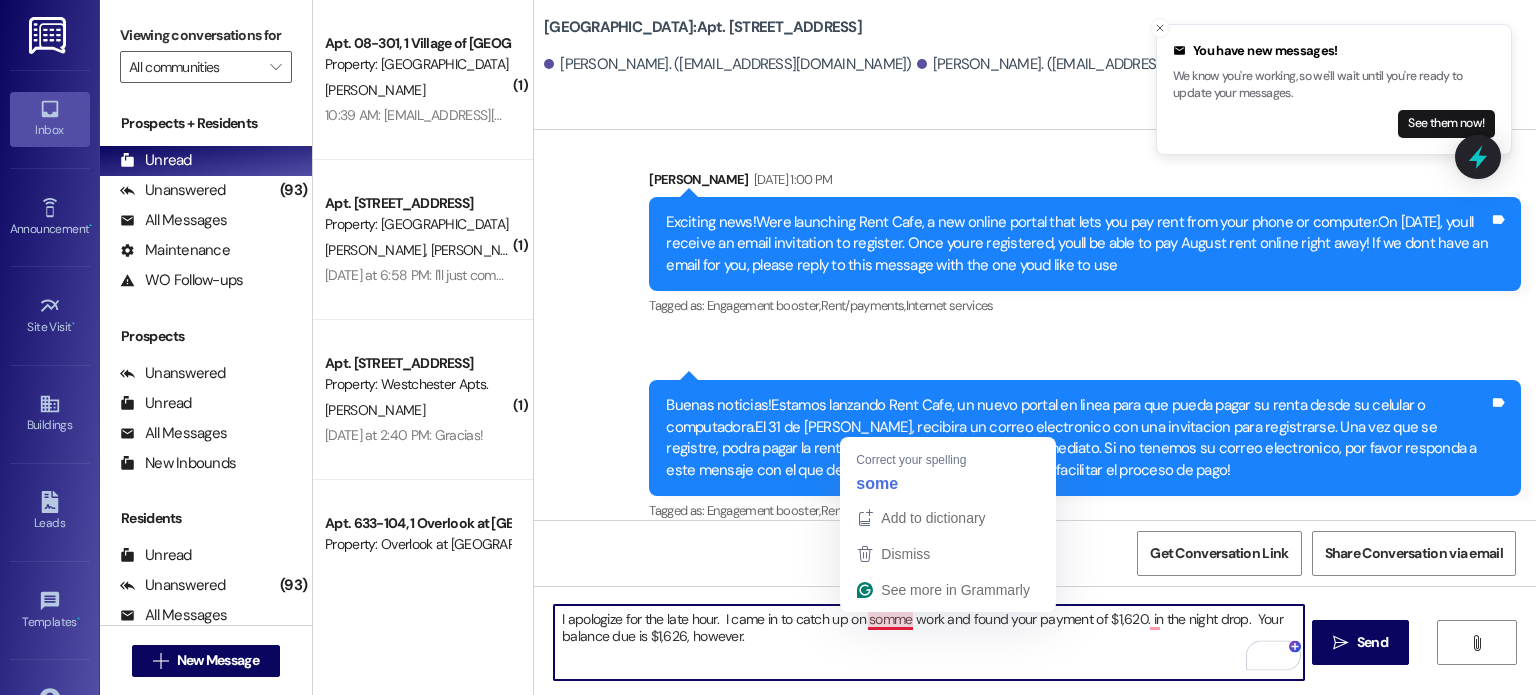 click on "I apologize for the late hour.  I came in to catch up on somme work and found your payment of $1,620. in the night drop.  Your balance due is $1,626, however." at bounding box center [928, 642] 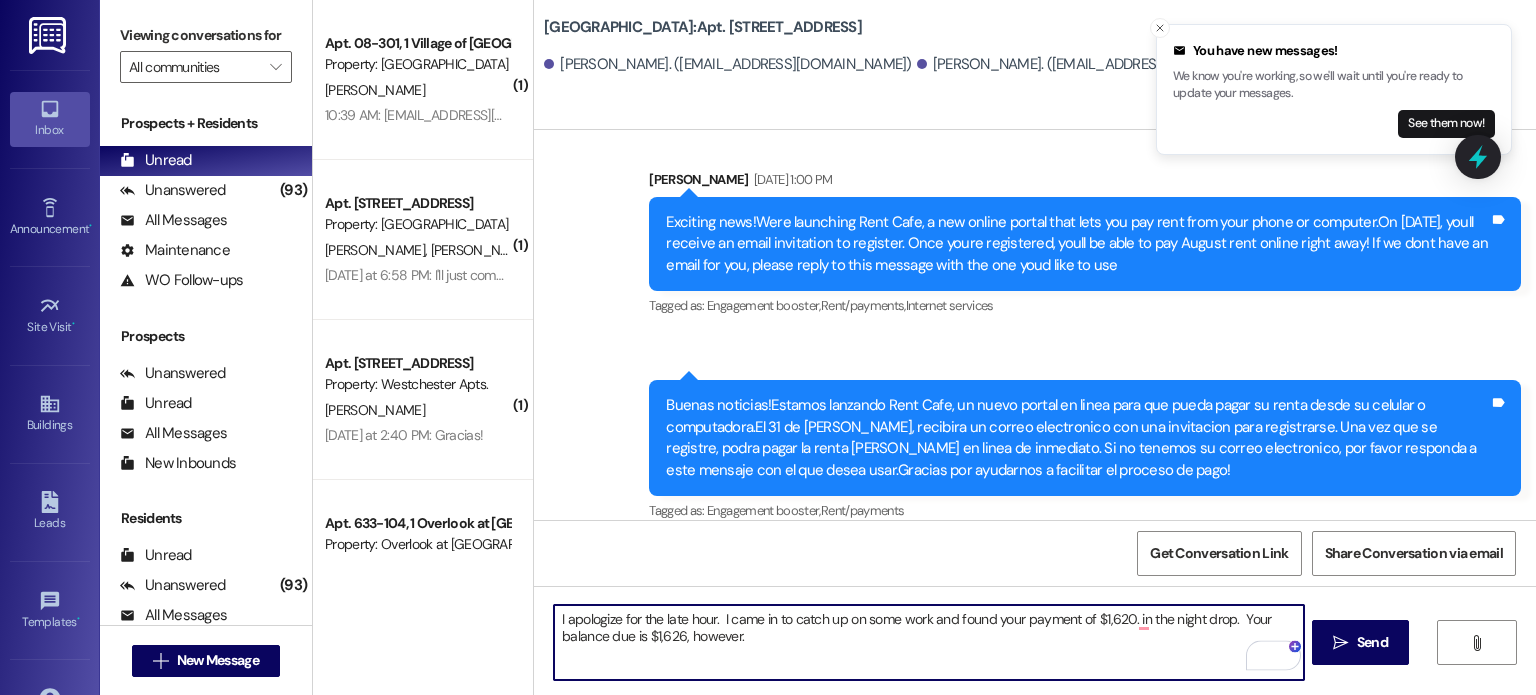 click on "I apologize for the late hour.  I came in to catch up on some work and found your payment of $1,620. in the night drop.  Your balance due is $1,626, however." at bounding box center (928, 642) 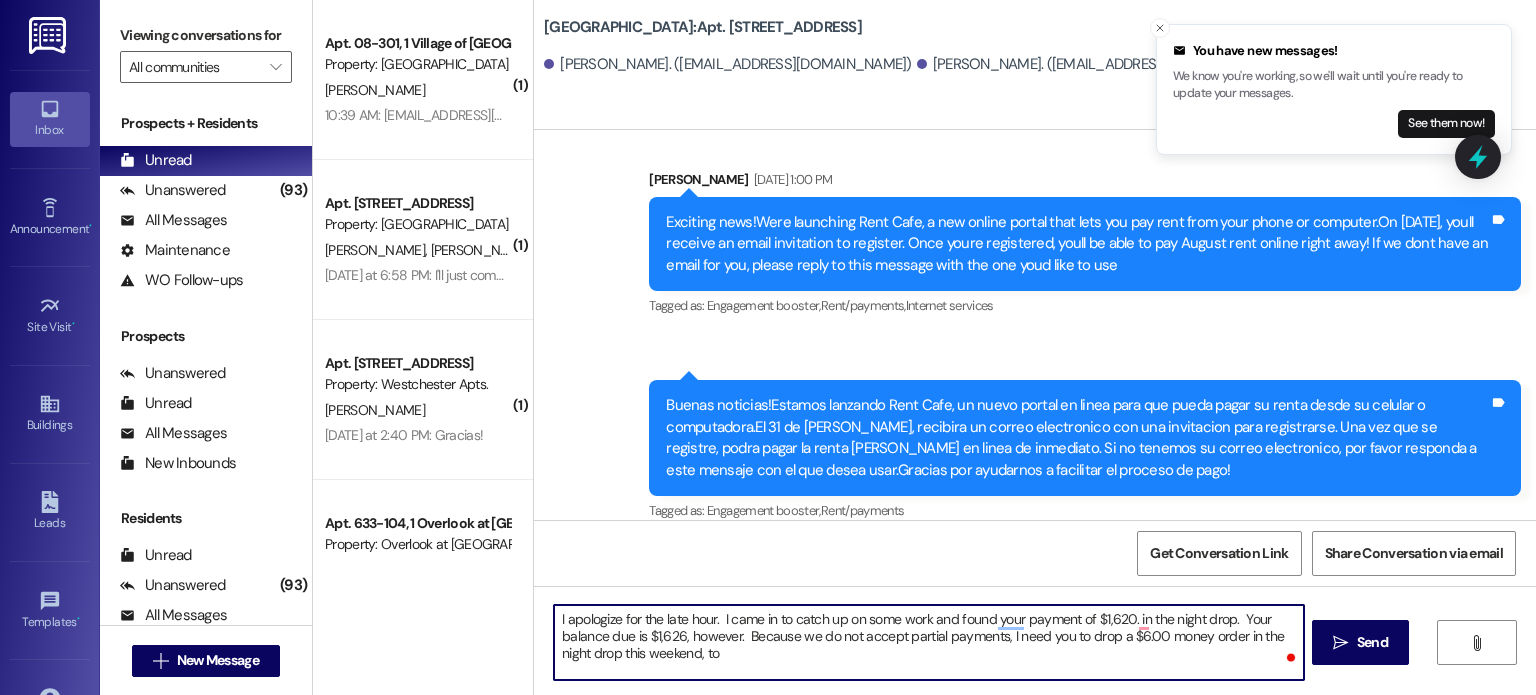 click on "I apologize for the late hour.  I came in to catch up on some work and found your payment of $1,620. in the night drop.  Your balance due is $1,626, however.  Because we do not accept partial payments, I need you to drop a $6.00 money order in the night drop this weekend, to" at bounding box center (928, 642) 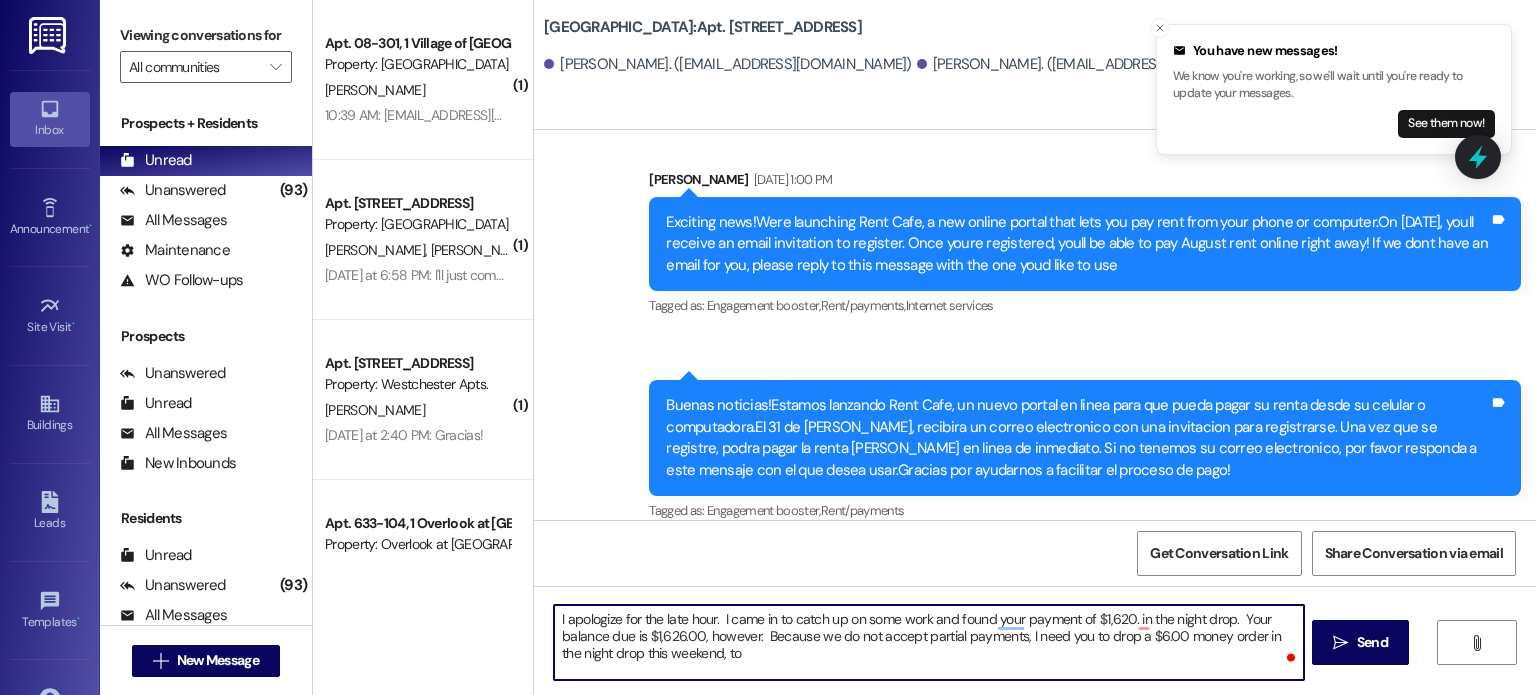 click on "I apologize for the late hour.  I came in to catch up on some work and found your payment of $1,620. in the night drop.  Your balance due is $1,626.00, however.  Because we do not accept partial payments, I need you to drop a $6.00 money order in the night drop this weekend, to" at bounding box center (928, 642) 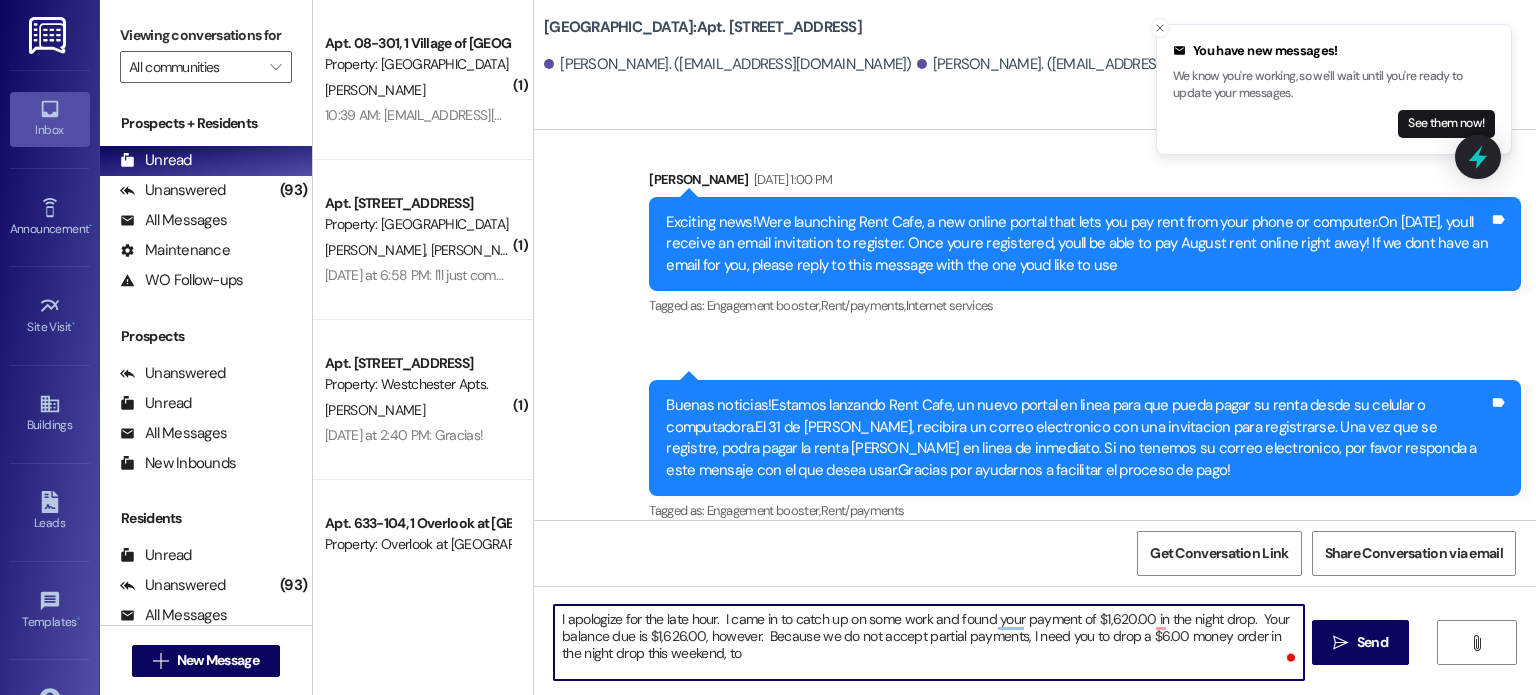 click on "I apologize for the late hour.  I came in to catch up on some work and found your payment of $1,620.00 in the night drop.  Your balance due is $1,626.00, however.  Because we do not accept partial payments, I need you to drop a $6.00 money order in the night drop this weekend, to" at bounding box center [928, 642] 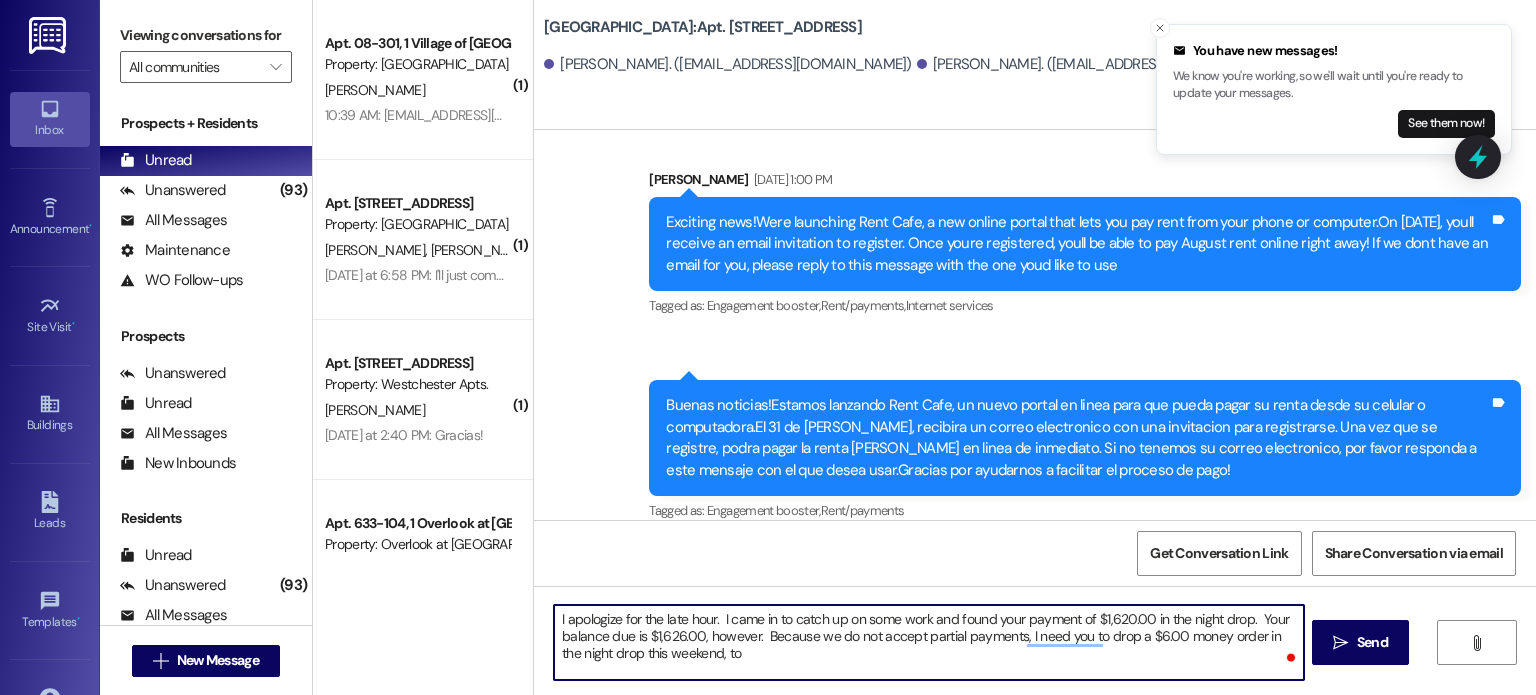click on "I apologize for the late hour.  I came in to catch up on some work and found your payment of $1,620.00 in the night drop.  Your balance due is $1,626.00, however.  Because we do not accept partial payments, I need you to drop a $6.00 money order in the night drop this weekend, to" at bounding box center [928, 642] 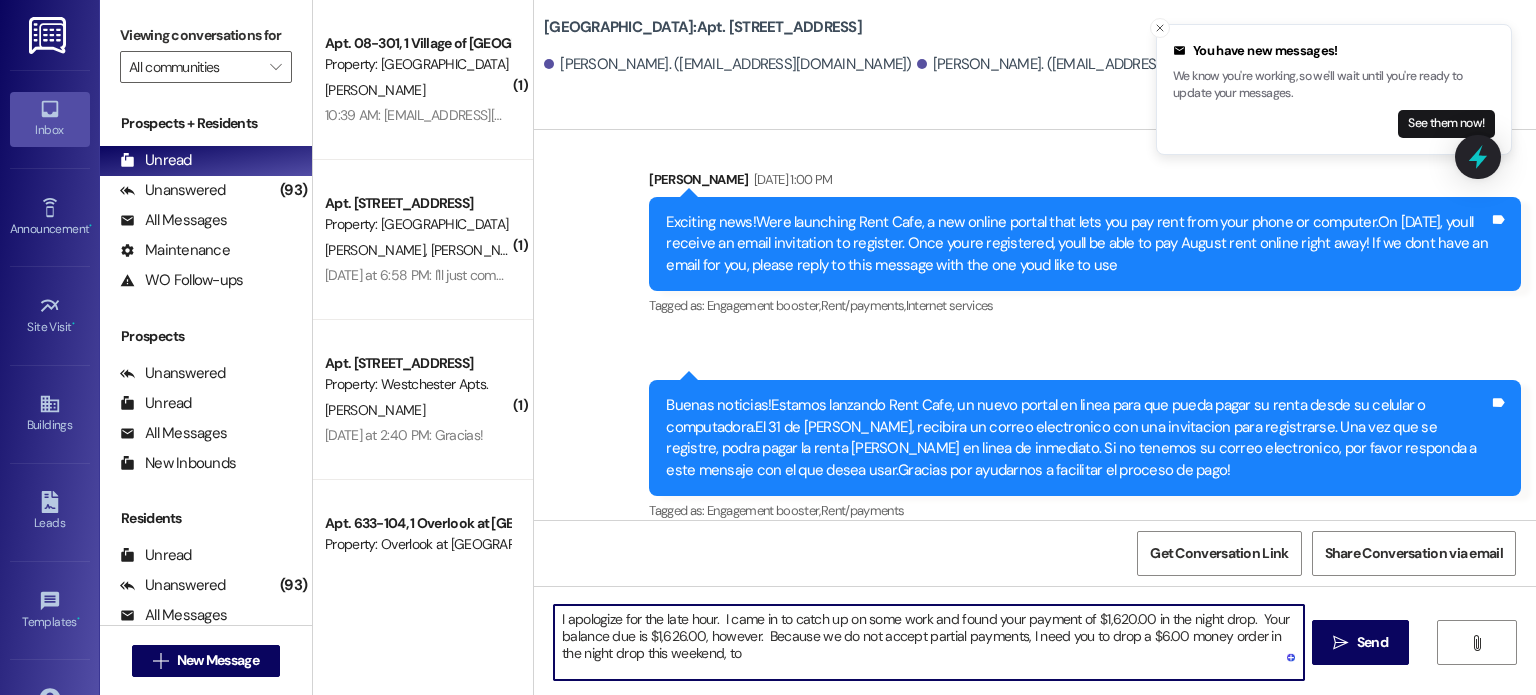 click on "I apologize for the late hour.  I came in to catch up on some work and found your payment of $1,620.00 in the night drop.  Your balance due is $1,626.00, however.  Because we do not accept partial payments, I need you to drop a $6.00 money order in the night drop this weekend, to" at bounding box center [928, 642] 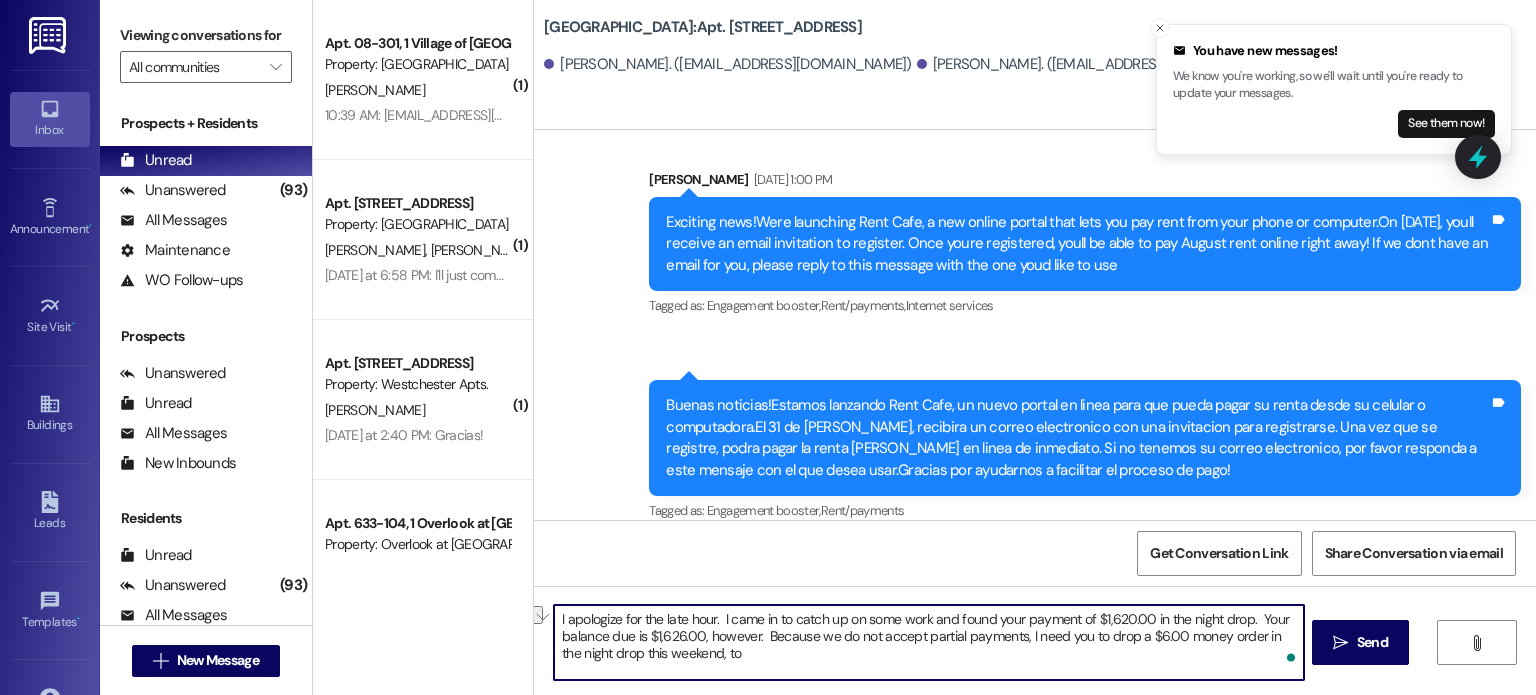 drag, startPoint x: 1016, startPoint y: 636, endPoint x: 1092, endPoint y: 640, distance: 76.105194 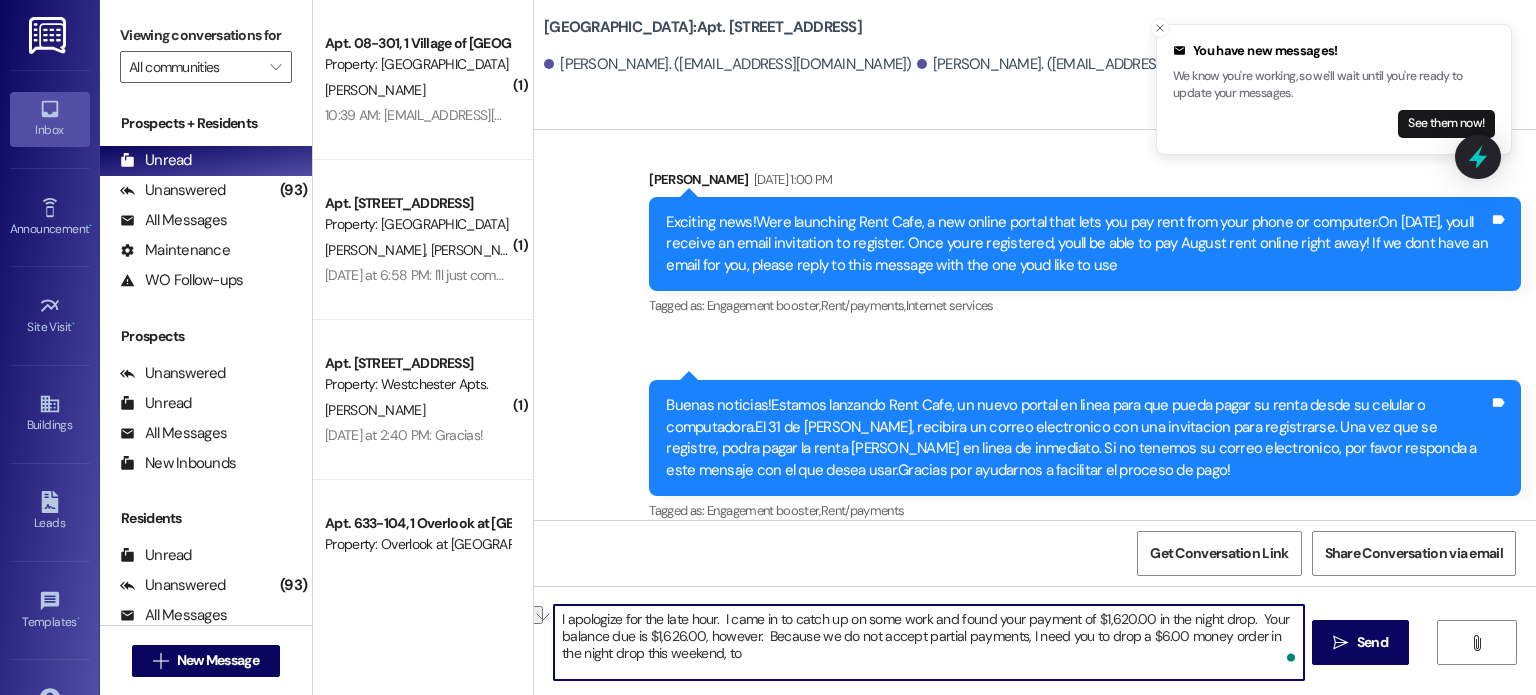 click on "I apologize for the late hour.  I came in to catch up on some work and found your payment of $1,620.00 in the night drop.  Your balance due is $1,626.00, however.  Because we do not accept partial payments, I need you to drop a $6.00 money order in the night drop this weekend, to" at bounding box center (928, 642) 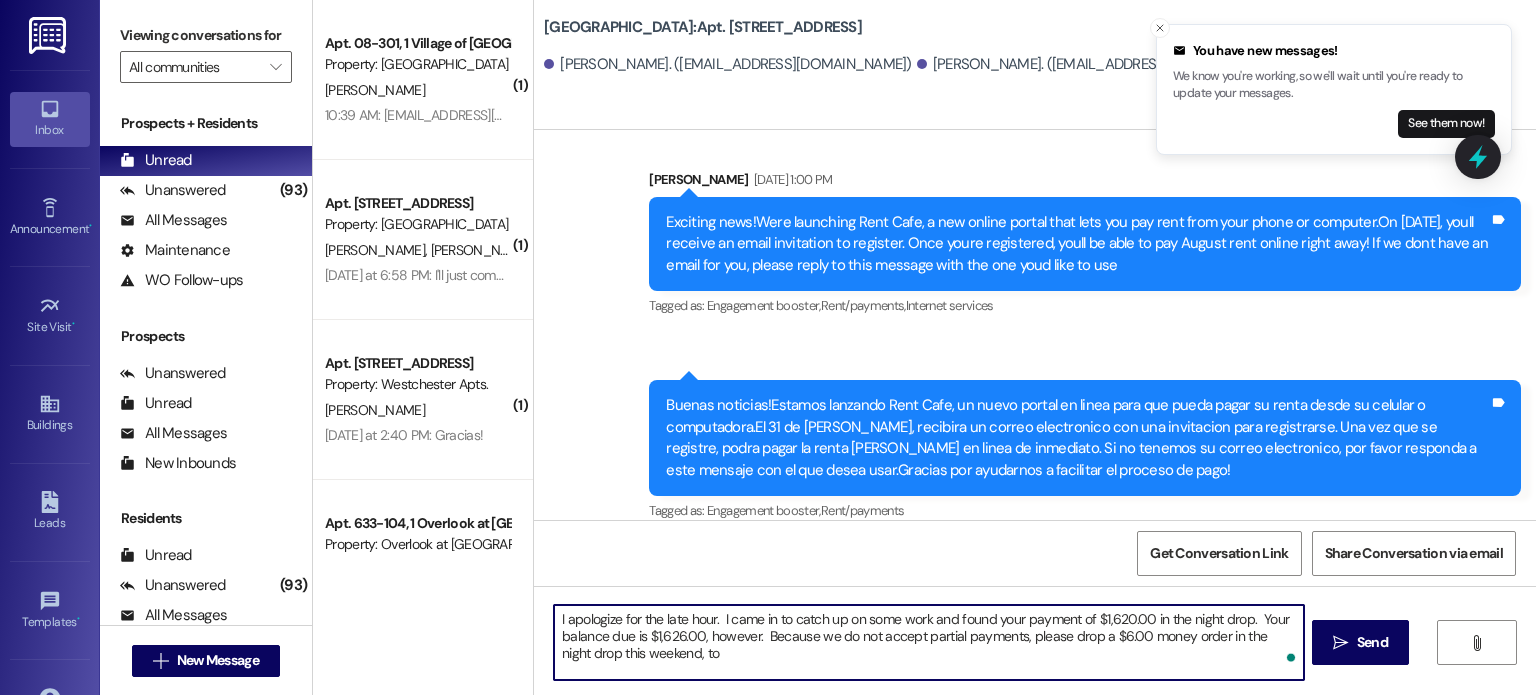 click on "I apologize for the late hour.  I came in to catch up on some work and found your payment of $1,620.00 in the night drop.  Your balance due is $1,626.00, however.  Because we do not accept partial payments, please drop a $6.00 money order in the night drop this weekend, to" at bounding box center (928, 642) 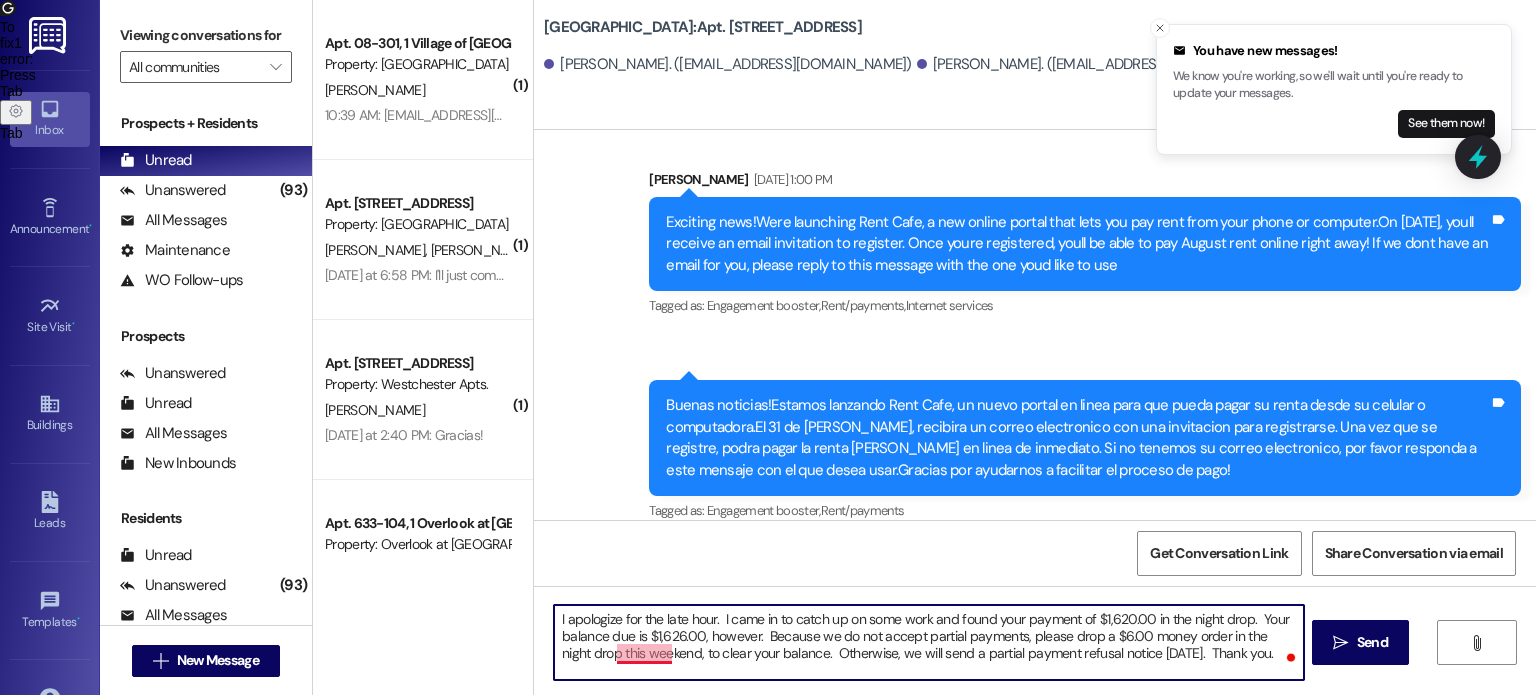 click on "I apologize for the late hour.  I came in to catch up on some work and found your payment of $1,620.00 in the night drop.  Your balance due is $1,626.00, however.  Because we do not accept partial payments, please drop a $6.00 money order in the night drop this weekend, to clear your balance.  Otherwise, we will send a partial payment refusal notice [DATE].  Thank you." at bounding box center [928, 642] 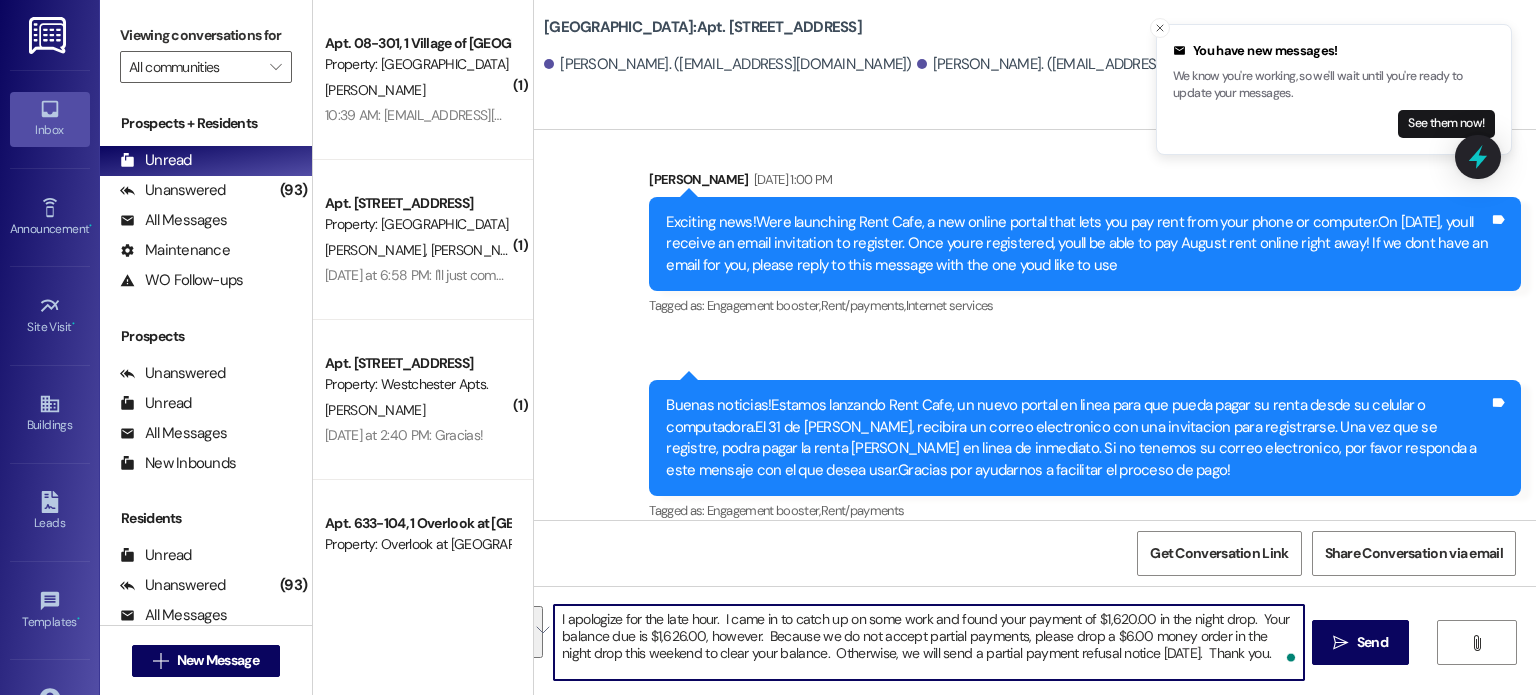 drag, startPoint x: 1259, startPoint y: 652, endPoint x: 532, endPoint y: 616, distance: 727.8908 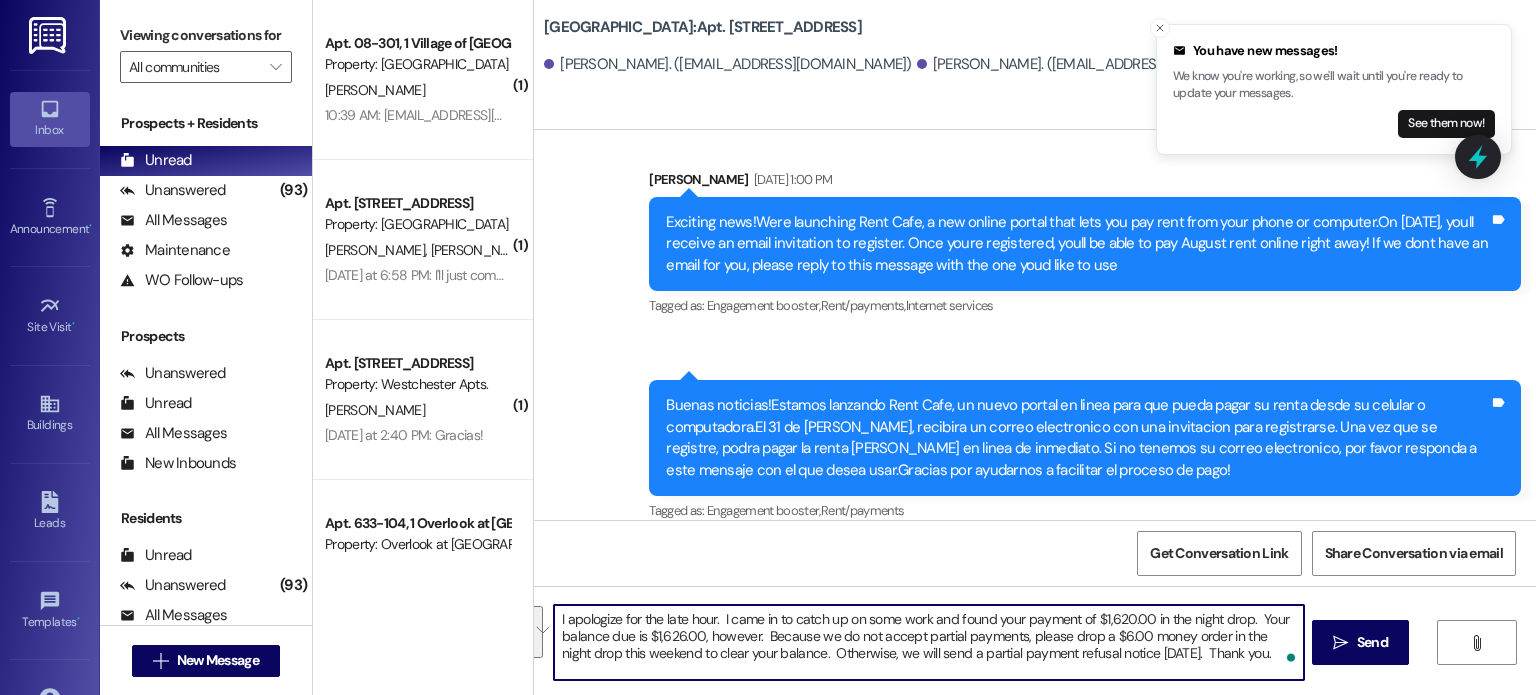 click on "I apologize for the late hour.  I came in to catch up on some work and found your payment of $1,620.00 in the night drop.  Your balance due is $1,626.00, however.  Because we do not accept partial payments, please drop a $6.00 money order in the night drop this weekend to clear your balance.  Otherwise, we will send a partial payment refusal notice [DATE].  Thank you." at bounding box center [918, 642] 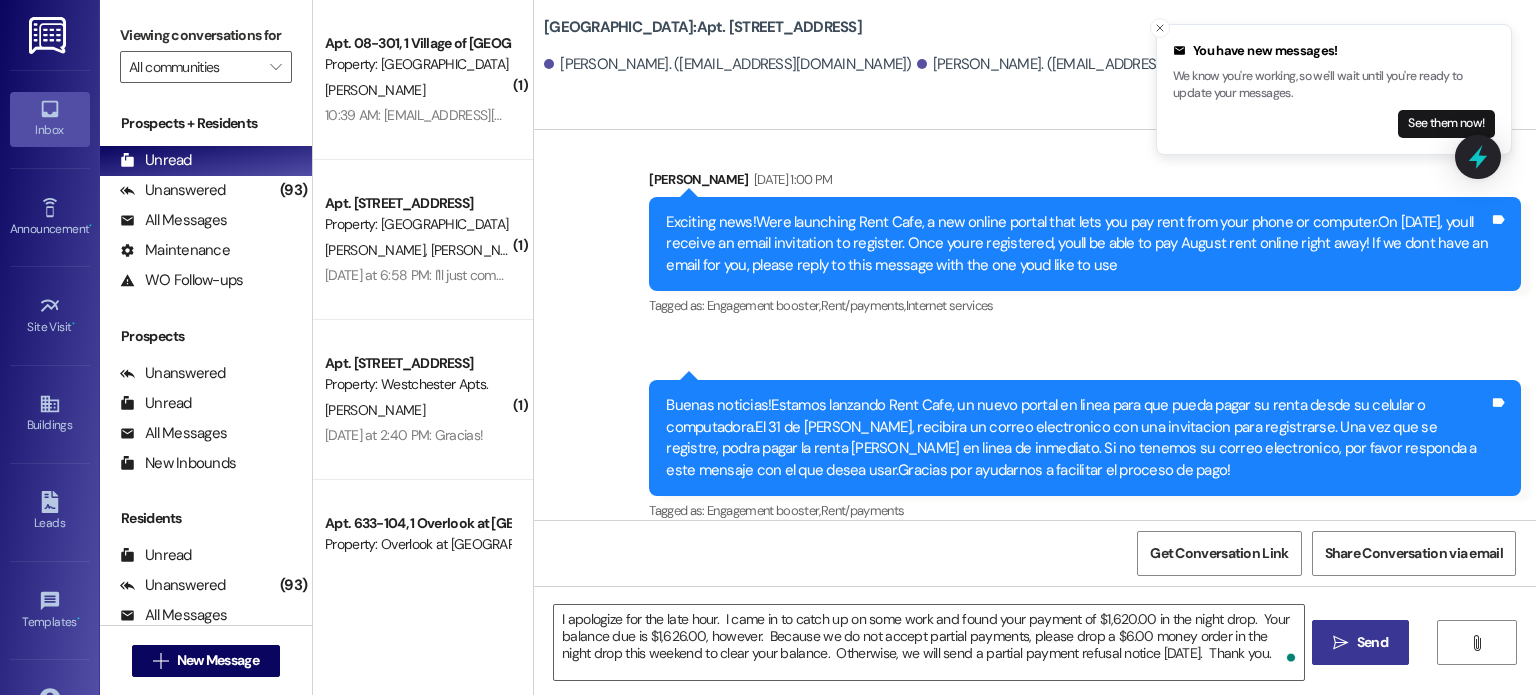 click on "Send" at bounding box center [1372, 642] 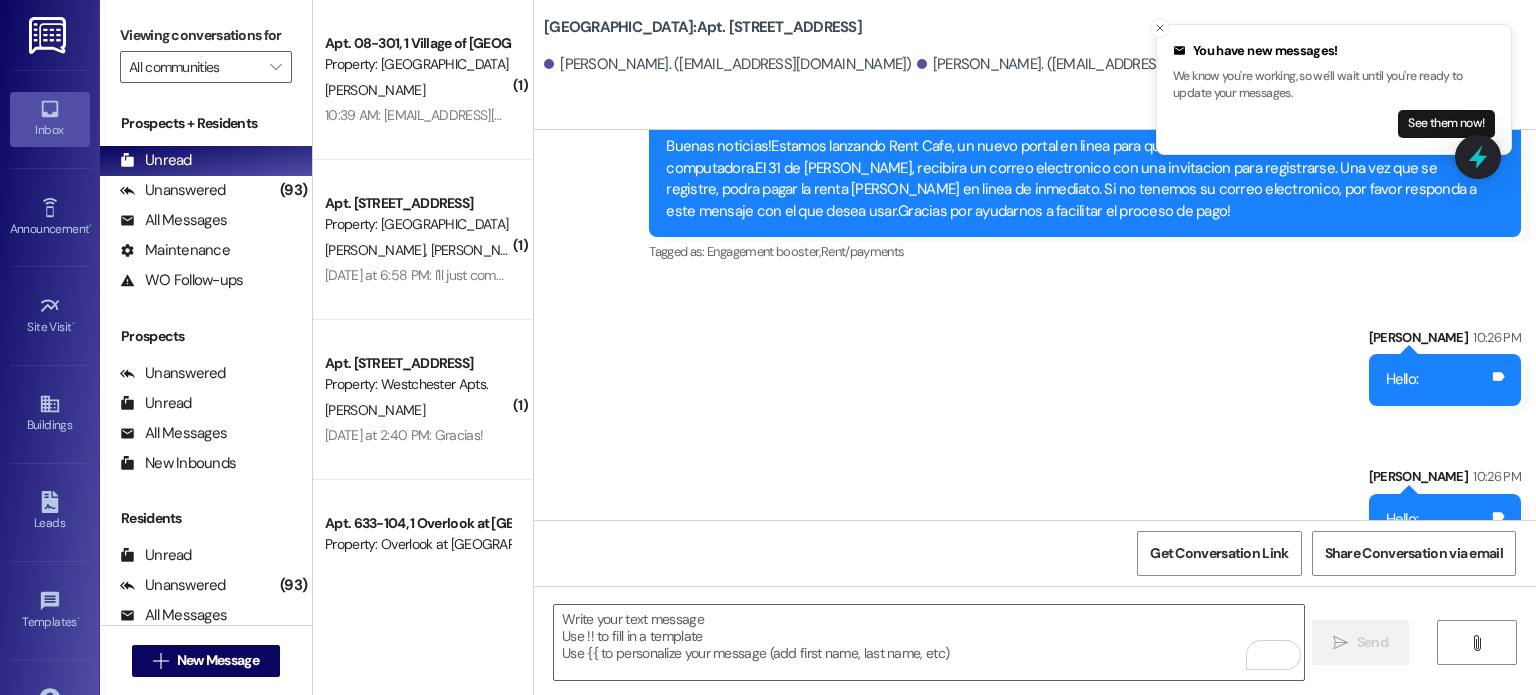 scroll, scrollTop: 48399, scrollLeft: 0, axis: vertical 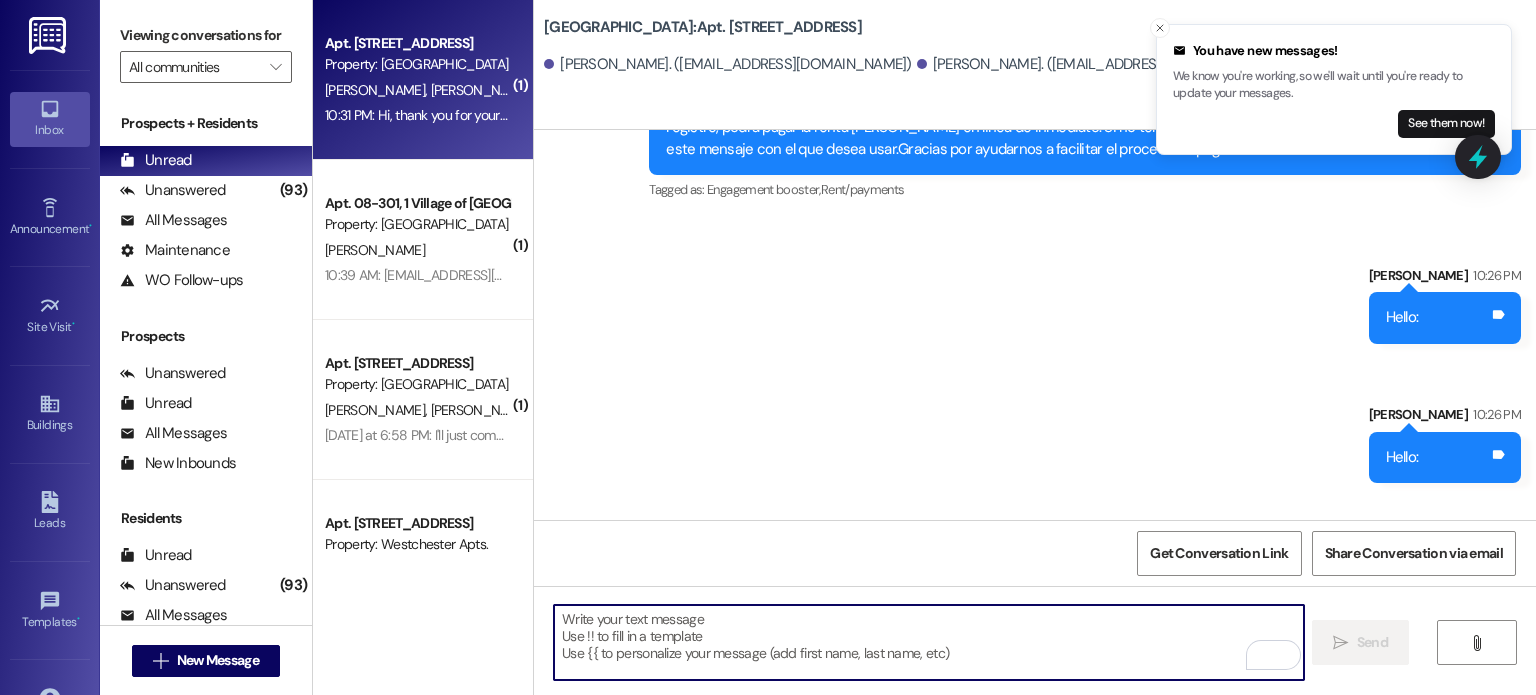 click at bounding box center [928, 642] 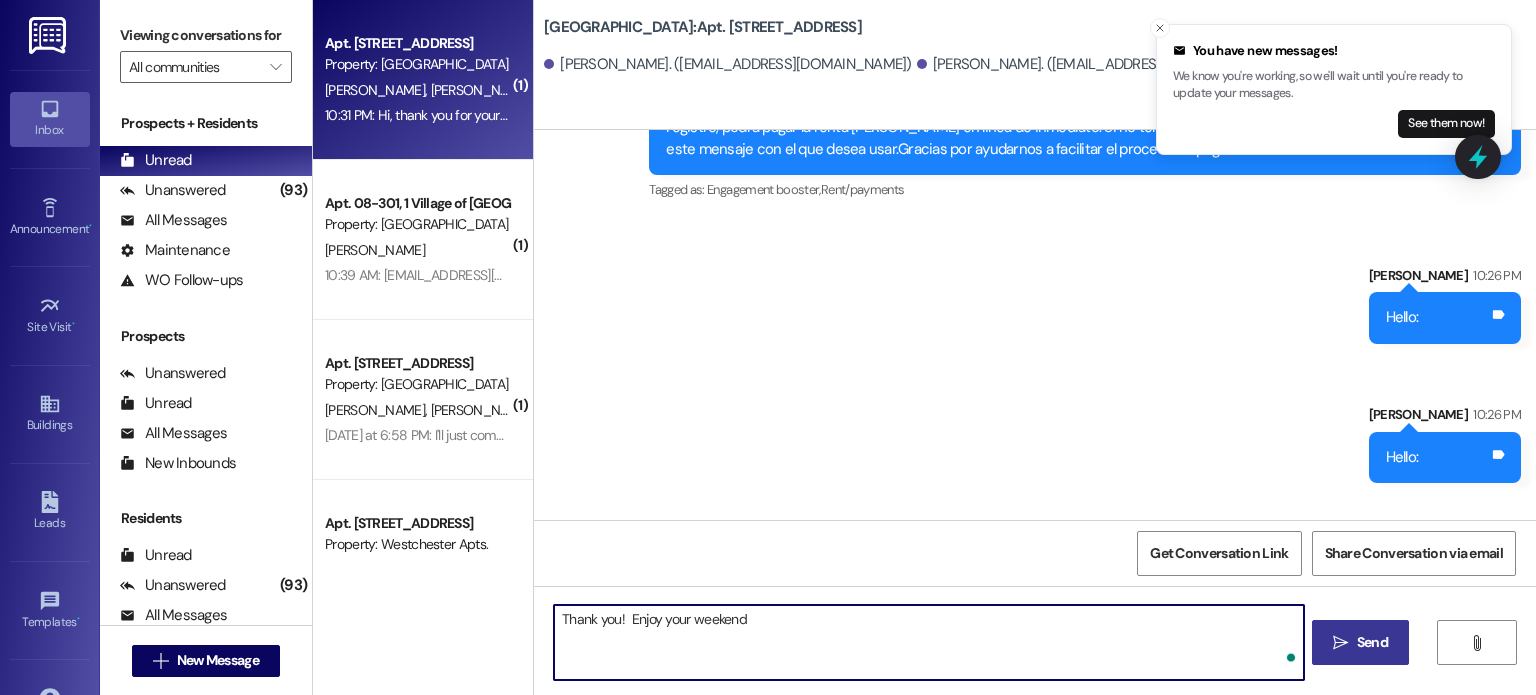 type on "Thank you!  Enjoy your weekend!" 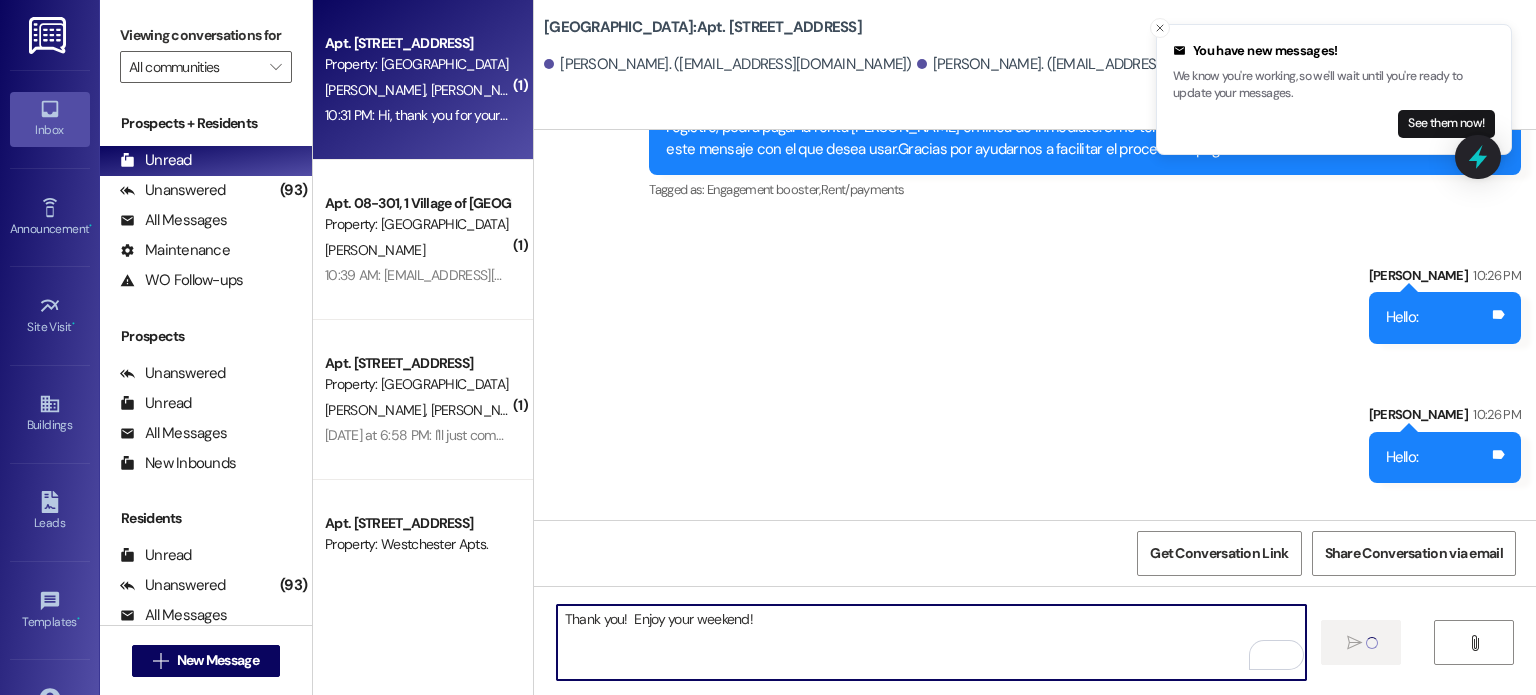 type 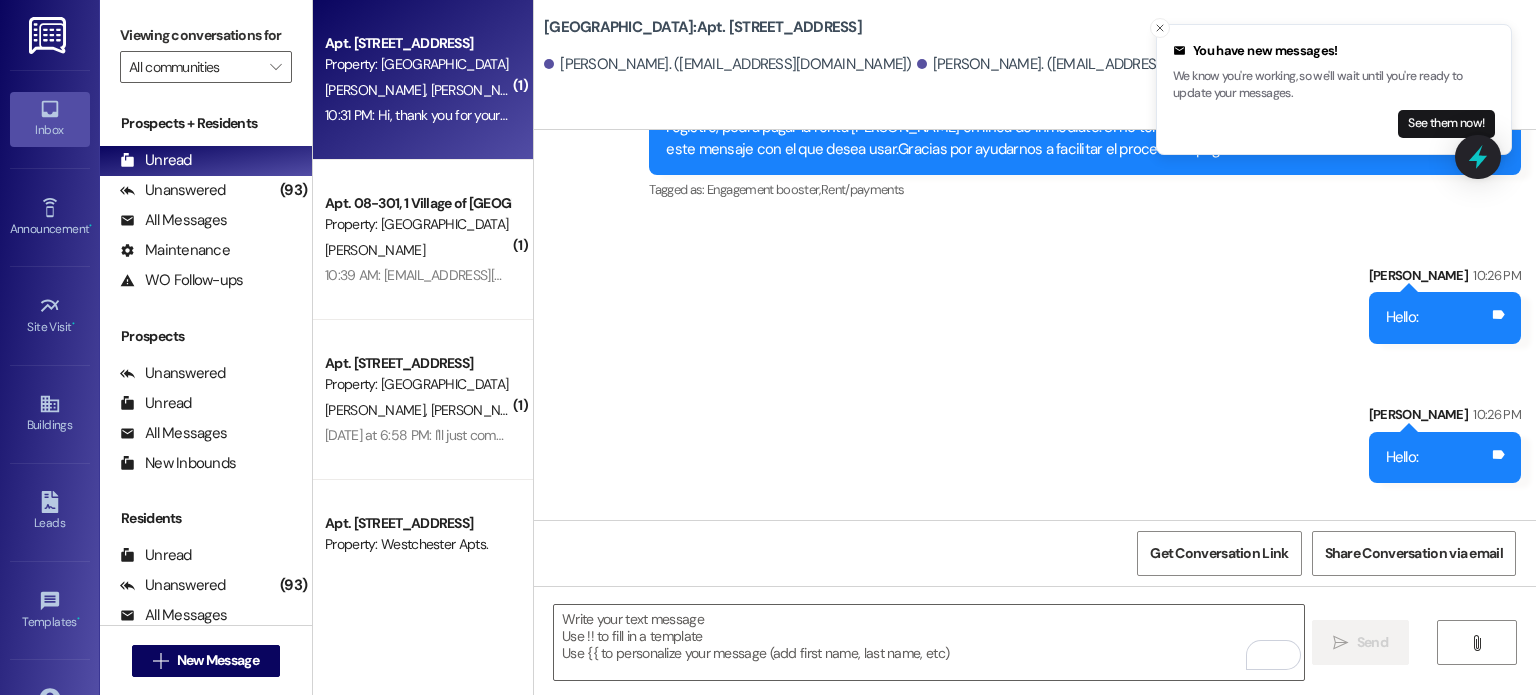 click at bounding box center (49, 35) 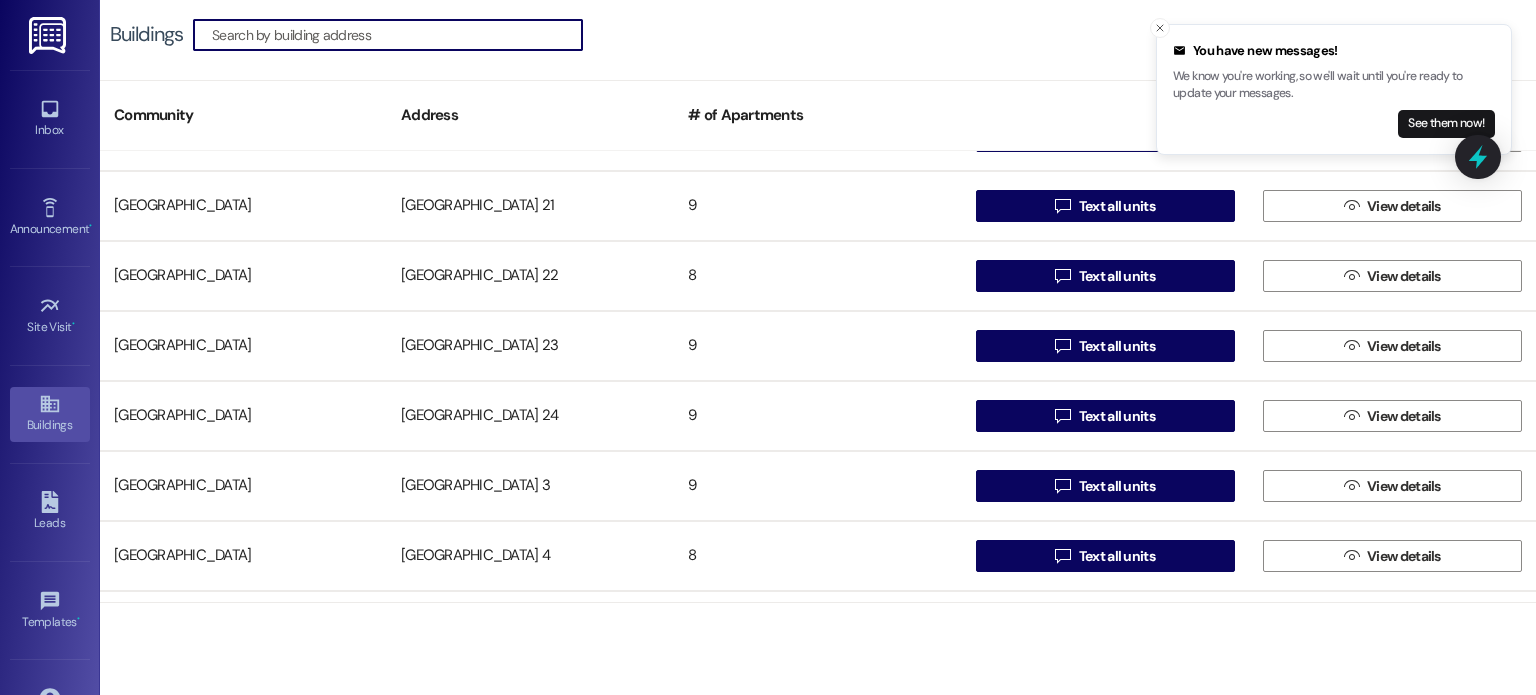 scroll, scrollTop: 1200, scrollLeft: 0, axis: vertical 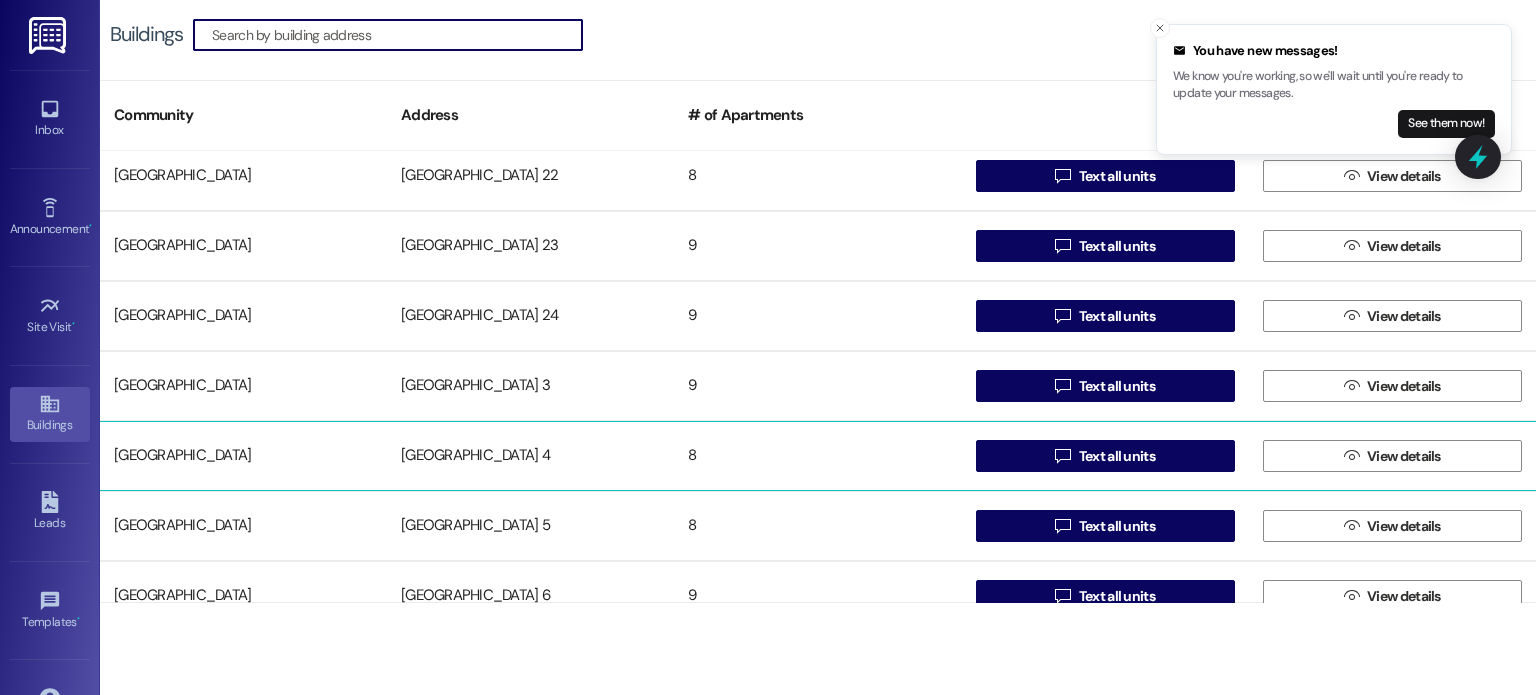 click on "[GEOGRAPHIC_DATA] 4" at bounding box center [530, 456] 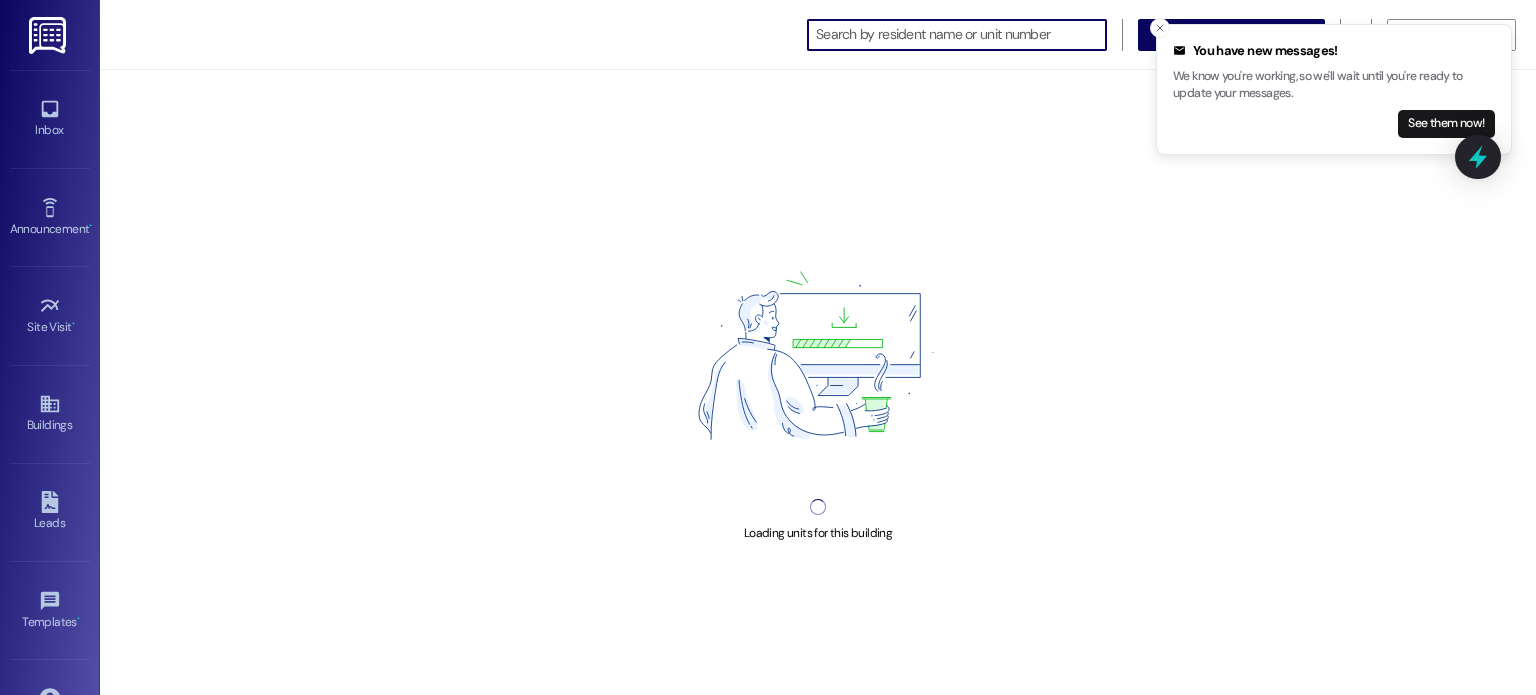 scroll, scrollTop: 0, scrollLeft: 0, axis: both 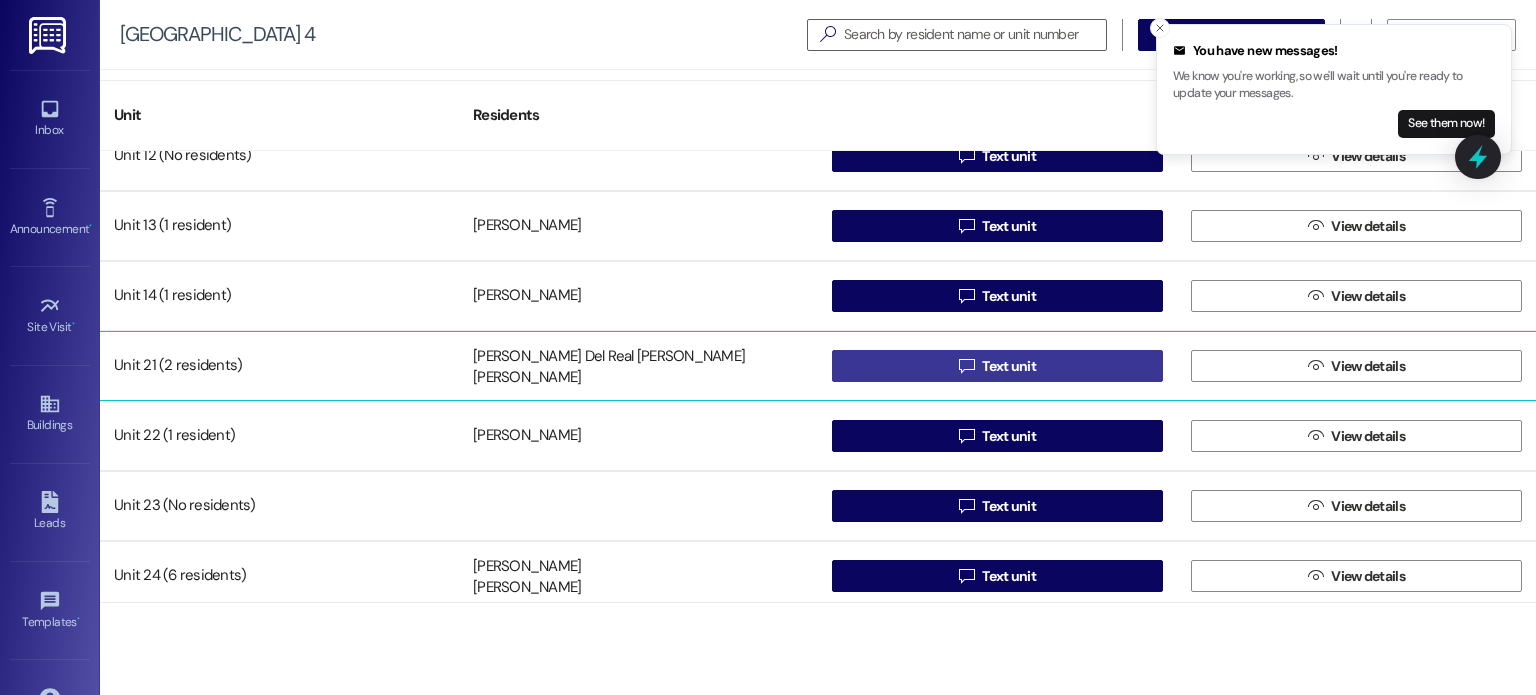 click on " Text unit" at bounding box center (997, 366) 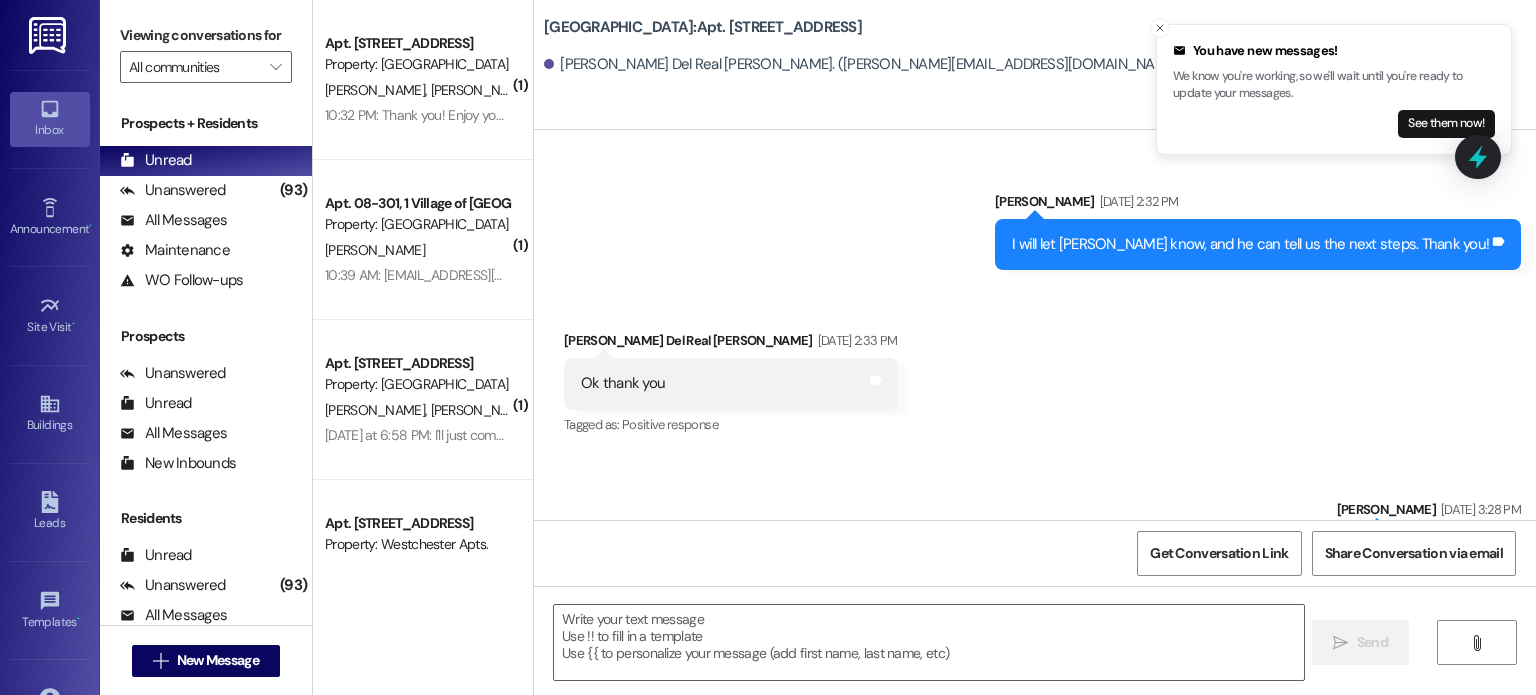 scroll, scrollTop: 48669, scrollLeft: 0, axis: vertical 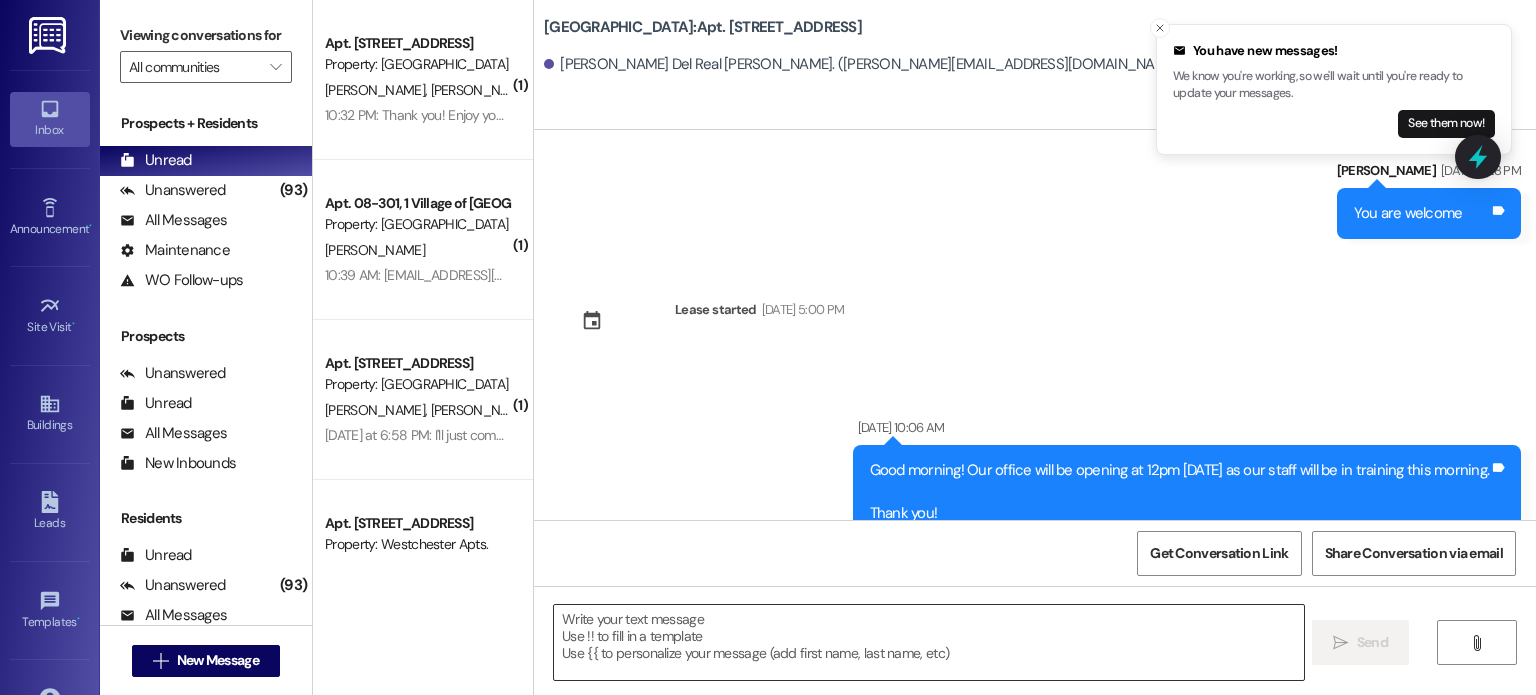 click at bounding box center (928, 642) 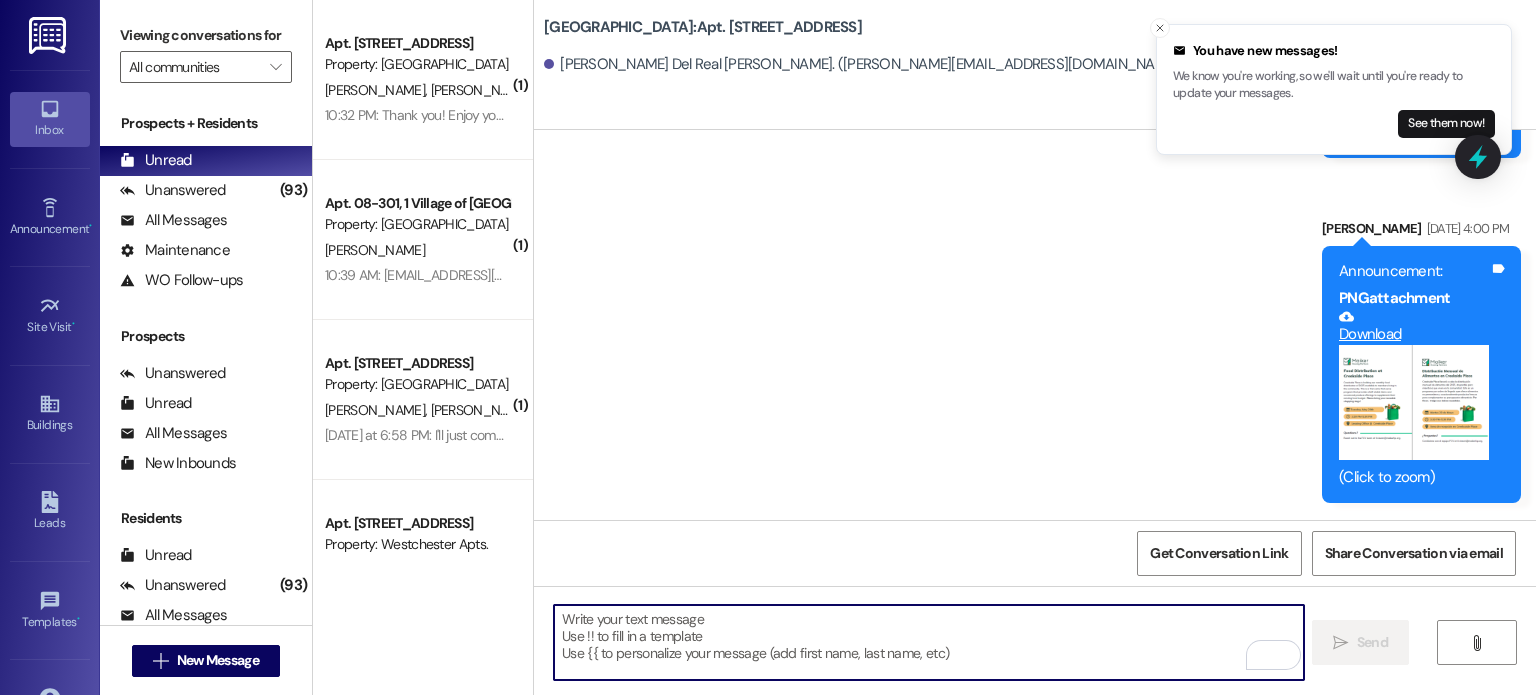scroll, scrollTop: 61669, scrollLeft: 0, axis: vertical 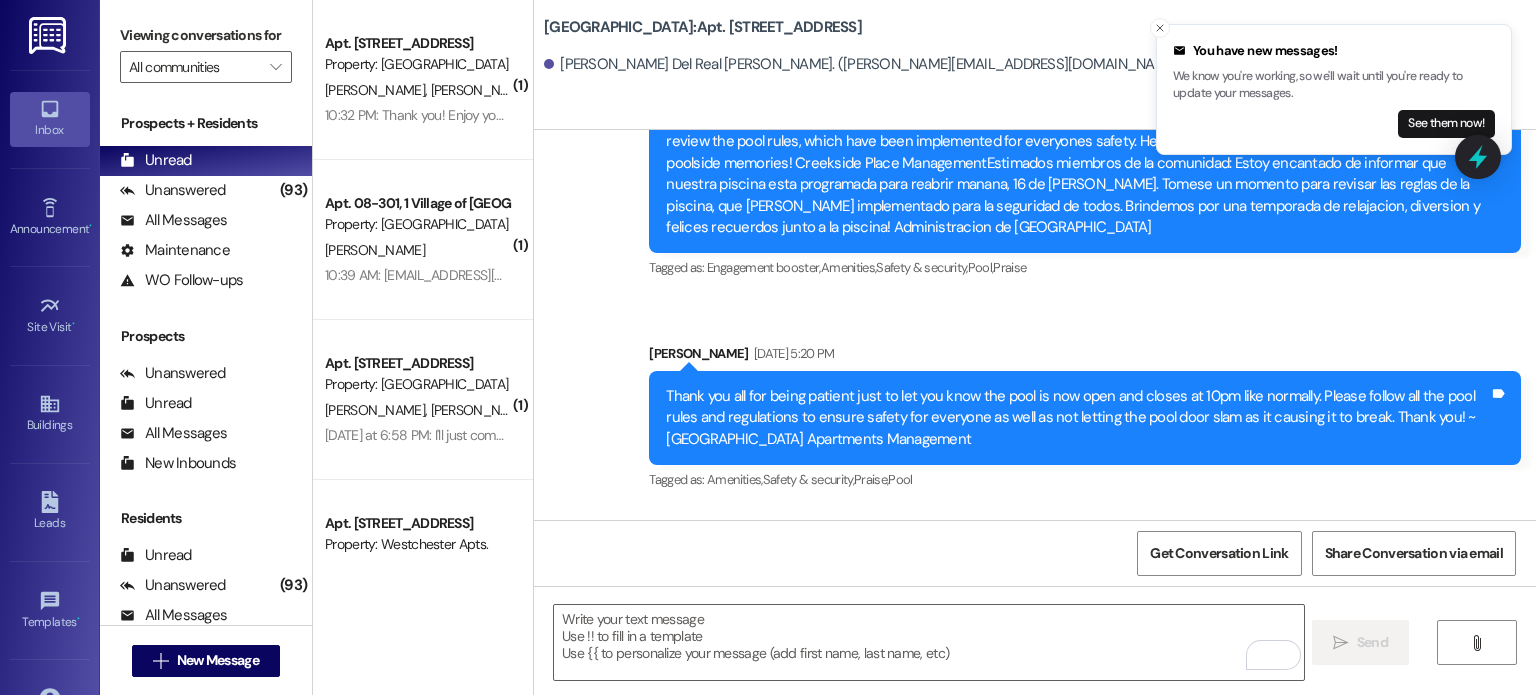 click on "Get Conversation Link Share Conversation via email" at bounding box center [1035, 553] 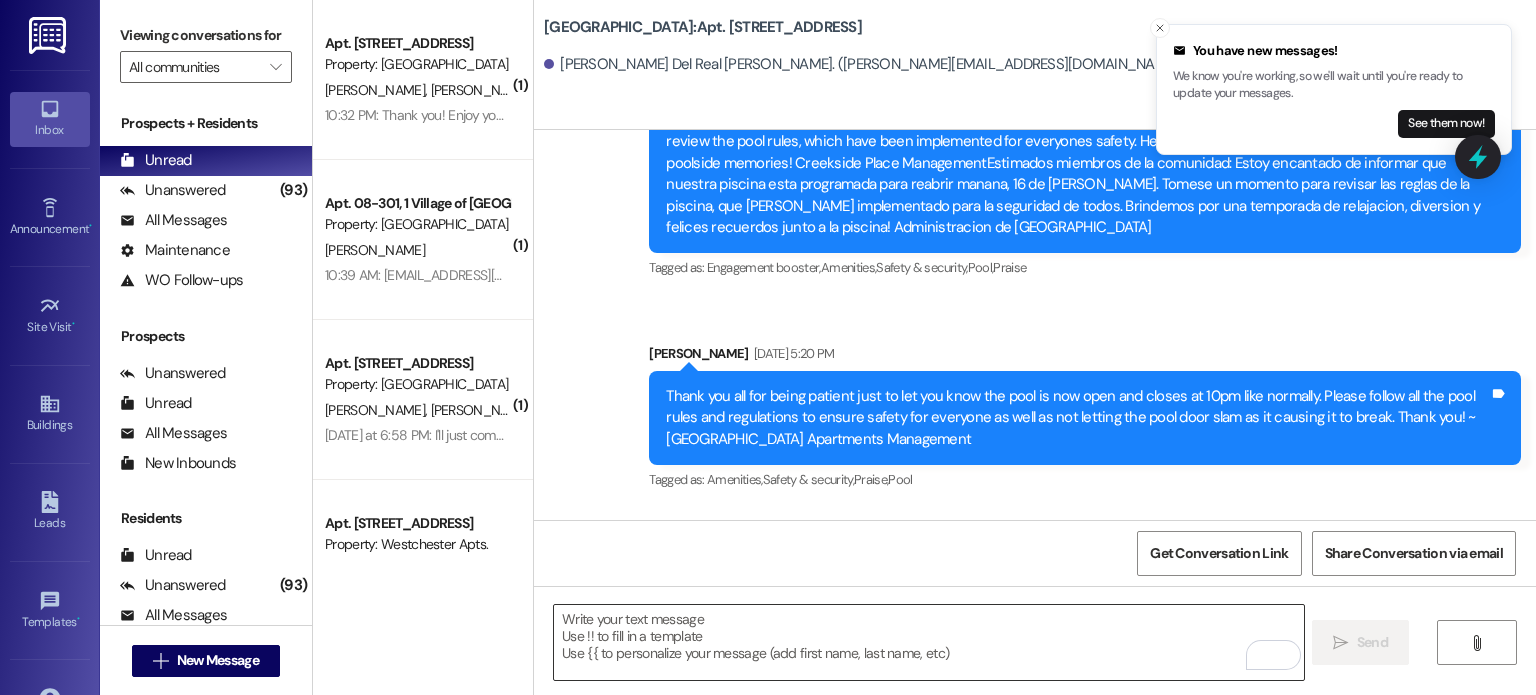click at bounding box center (928, 642) 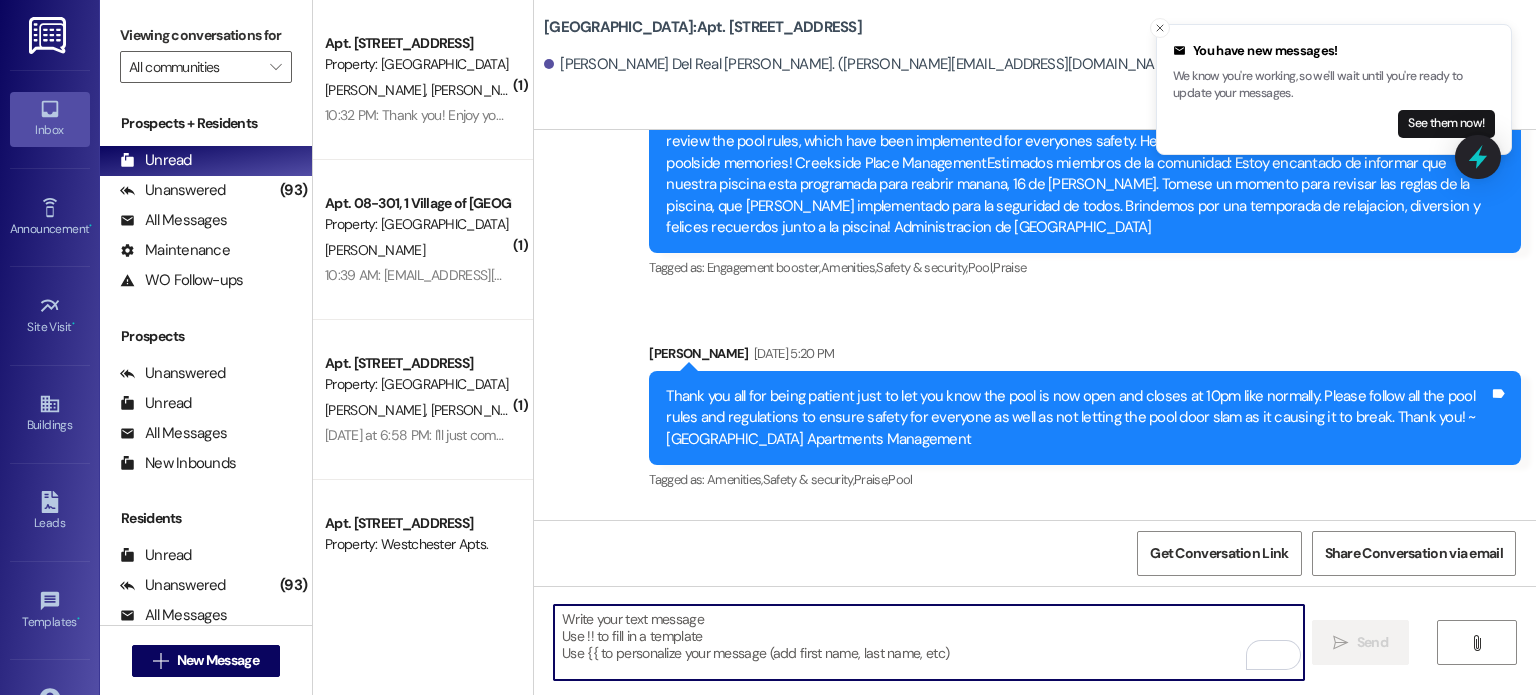 paste on "Hello:
I apologize for messaging at this late hour.  I came in to catch up on some work and found your payment of $1,600.00 in the night drop box.  Because we cannot accept partial payments and your demand to pay rent expired on [DATE], your account has already been sent to the attorney for eviction.
If you remit an additional $1,535.00 in guaranteed funds this weekend, I will be happy to contact the attorney and cancel your eviction.  Please prioritize this payment as your housing stability is at risk!  Thank you." 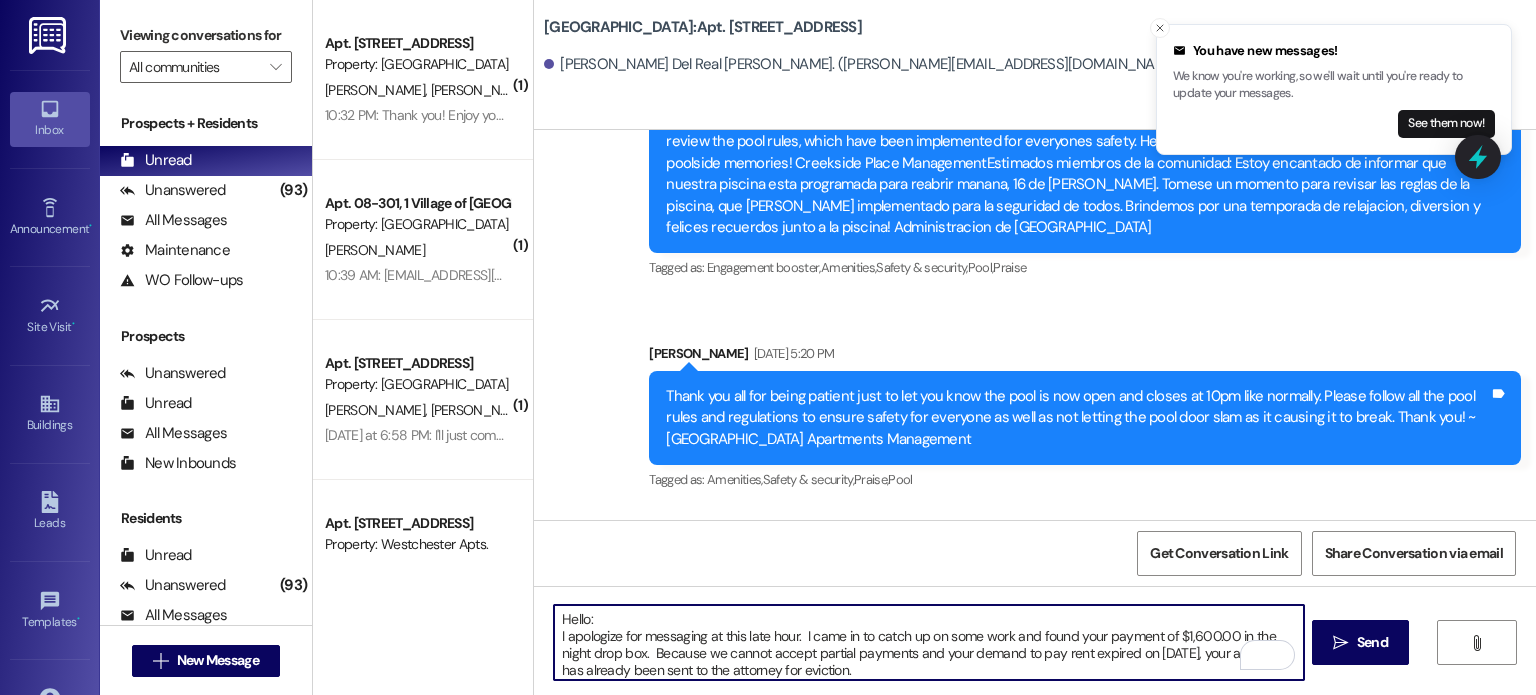 scroll, scrollTop: 50, scrollLeft: 0, axis: vertical 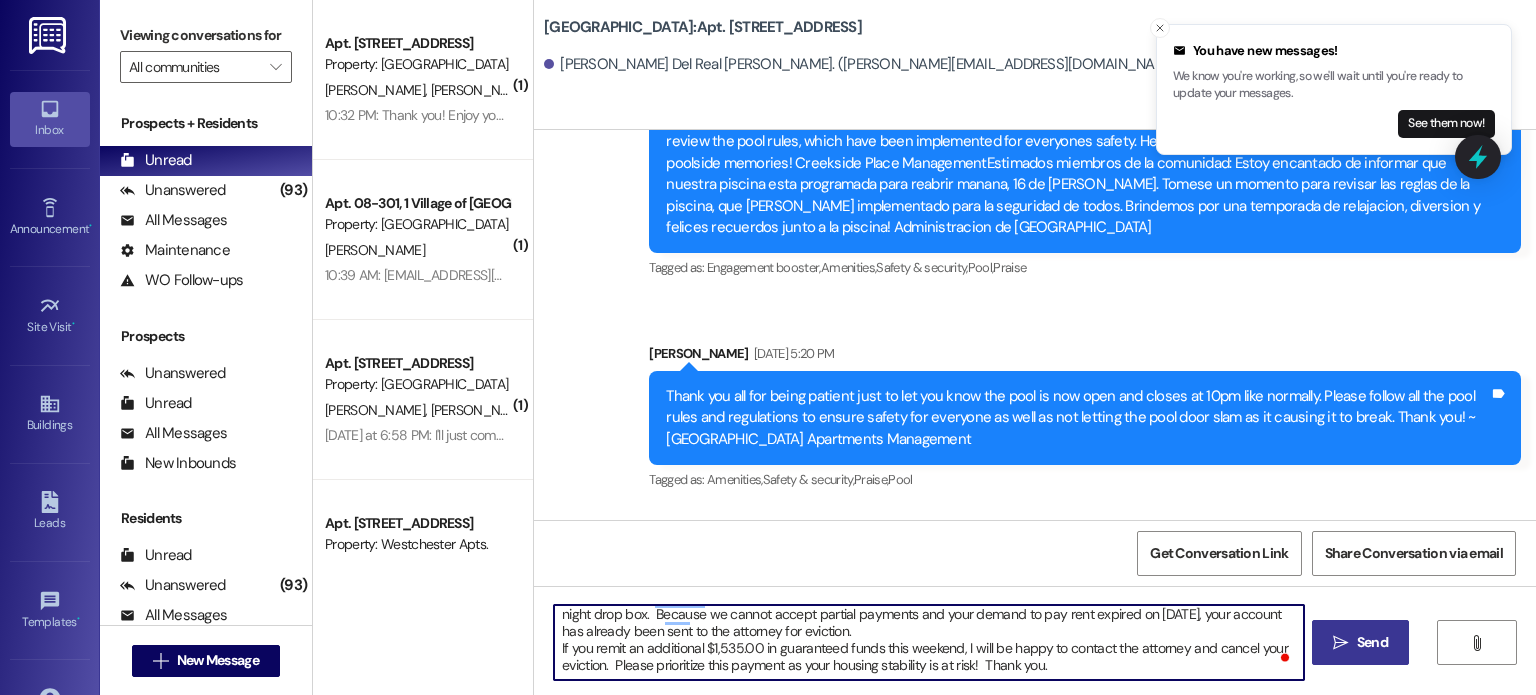 type on "Hello:
I apologize for messaging at this late hour.  I came in to catch up on some work and found your payment of $1,600.00 in the night drop box.  Because we cannot accept partial payments and your demand to pay rent expired on [DATE], your account has already been sent to the attorney for eviction.
If you remit an additional $1,535.00 in guaranteed funds this weekend, I will be happy to contact the attorney and cancel your eviction.  Please prioritize this payment as your housing stability is at risk!  Thank you." 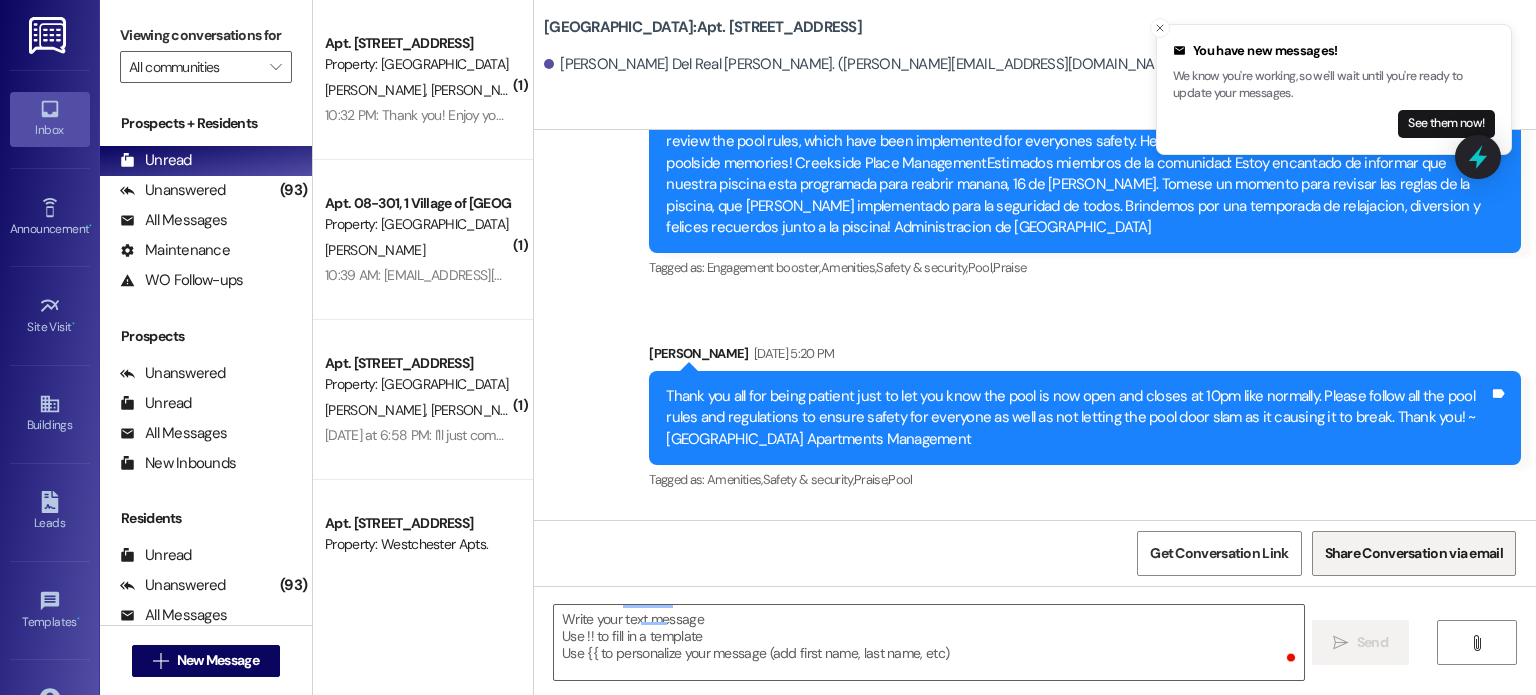 scroll, scrollTop: 0, scrollLeft: 0, axis: both 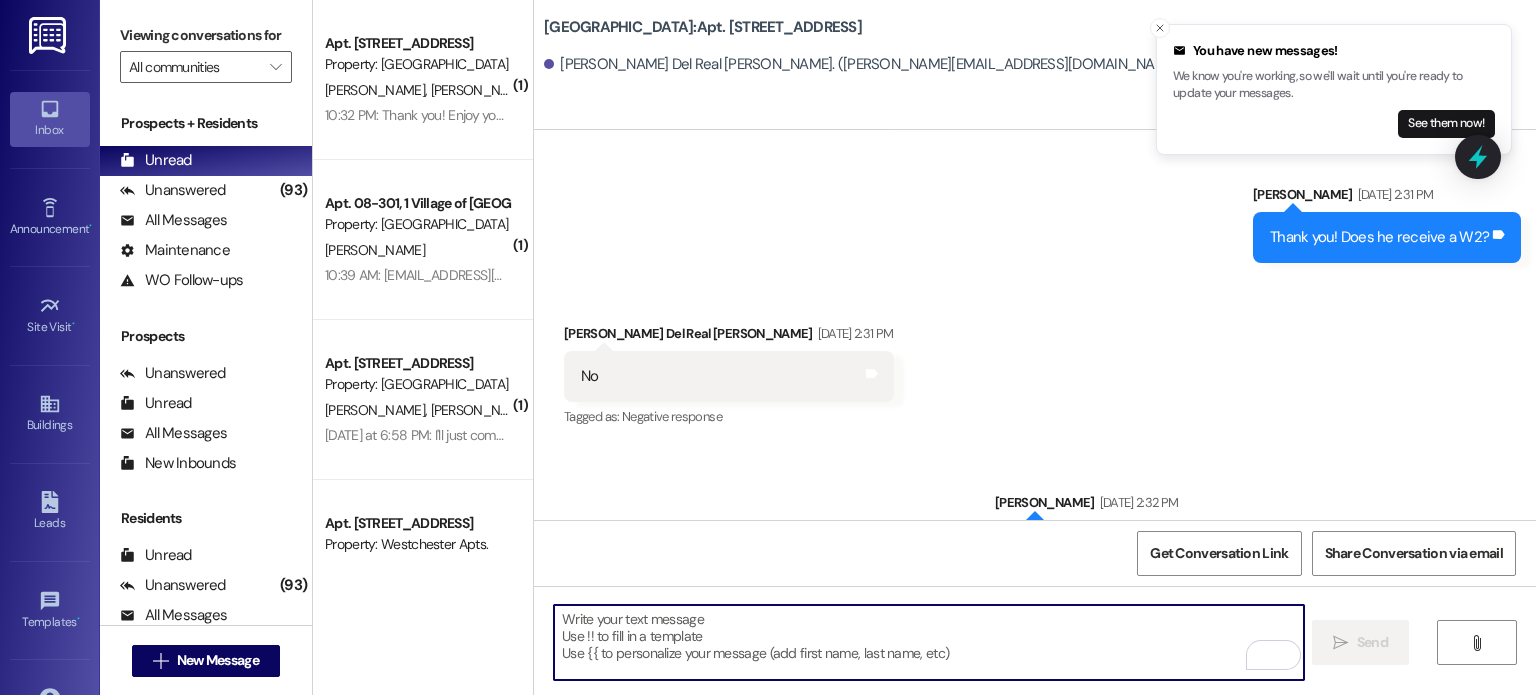 click at bounding box center [928, 642] 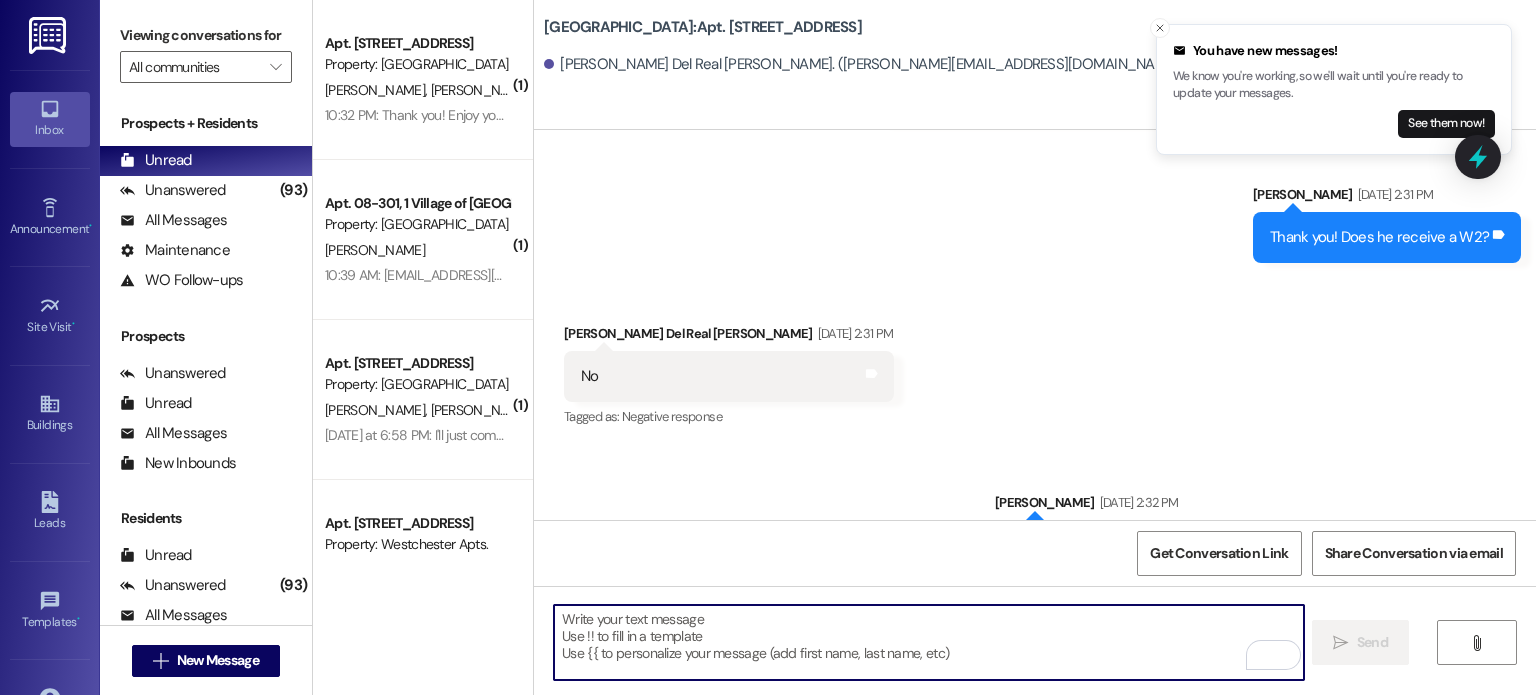 paste on "Hola:
[PERSON_NAME] disculpas por enviar mensajes a esta hora tardía.  Vine para ponerme al día con el trabajo y encontré su pago de $ 1,600.00 en el [PERSON_NAME] nocturno.  Debido a que no podemos aceptar pagos parciales y su demanda de pagar el alquiler expiró el 13 de [PERSON_NAME], su cuenta ya ha sido enviada al abogado para el desalojo.
Si remite $ 1,535.00 adicionales en fondos garantizados este fin de semana, estaré encantado de comunicarme con el abogado y cancelar su desalojo.  ¡Priorice este pago ya que la estabilidad de su vivienda está en riesgo!  Gracias." 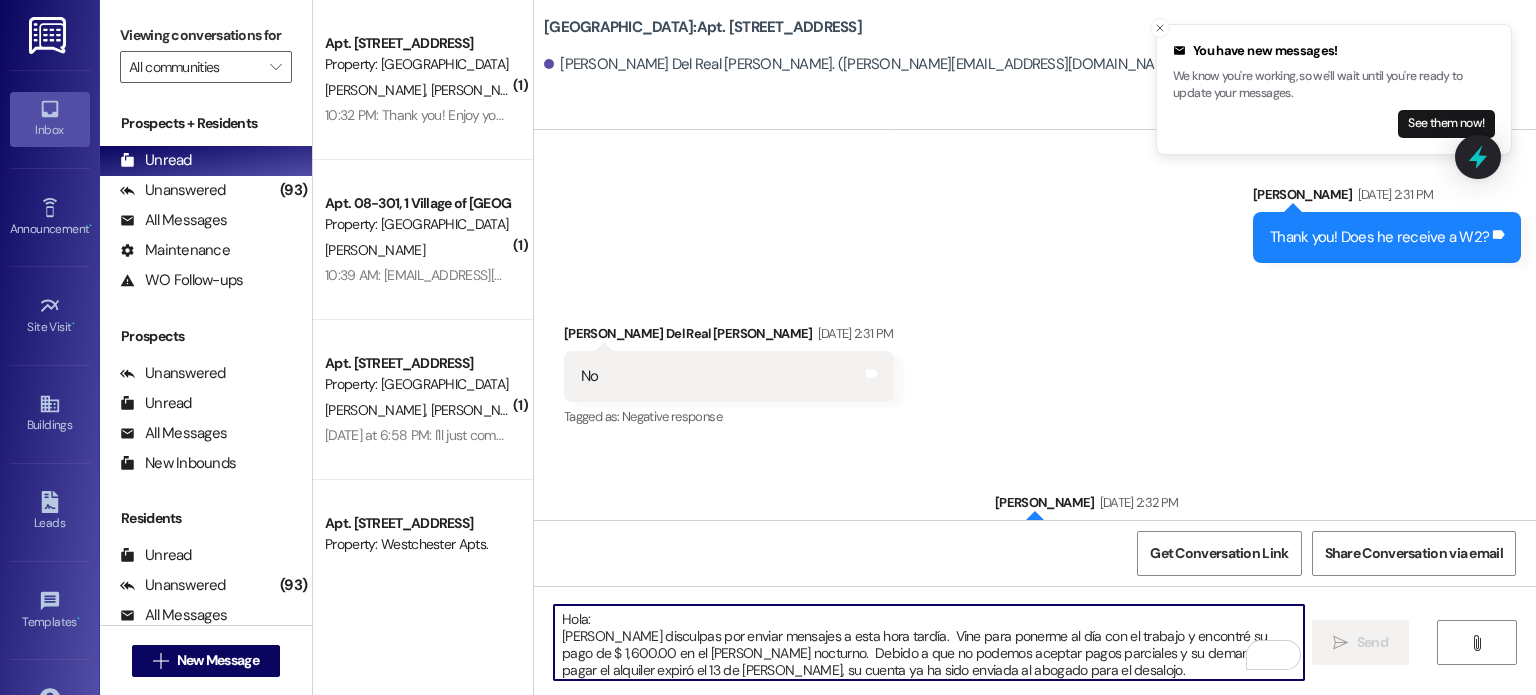 scroll, scrollTop: 50, scrollLeft: 0, axis: vertical 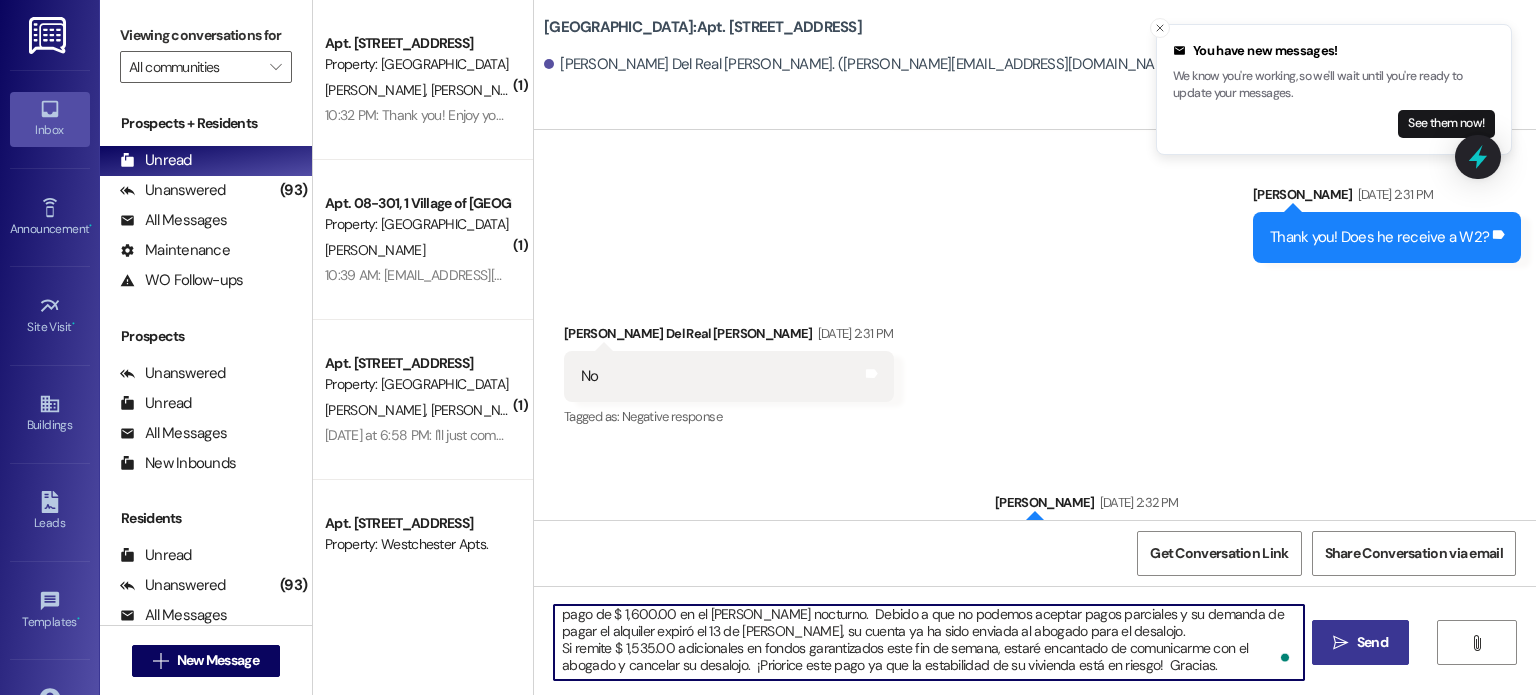 type on "Hola:
[PERSON_NAME] disculpas por enviar mensajes a esta hora tardía.  Vine para ponerme al día con el trabajo y encontré su pago de $ 1,600.00 en el [PERSON_NAME] nocturno.  Debido a que no podemos aceptar pagos parciales y su demanda de pagar el alquiler expiró el 13 de [PERSON_NAME], su cuenta ya ha sido enviada al abogado para el desalojo.
Si remite $ 1,535.00 adicionales en fondos garantizados este fin de semana, estaré encantado de comunicarme con el abogado y cancelar su desalojo.  ¡Priorice este pago ya que la estabilidad de su vivienda está en riesgo!  Gracias." 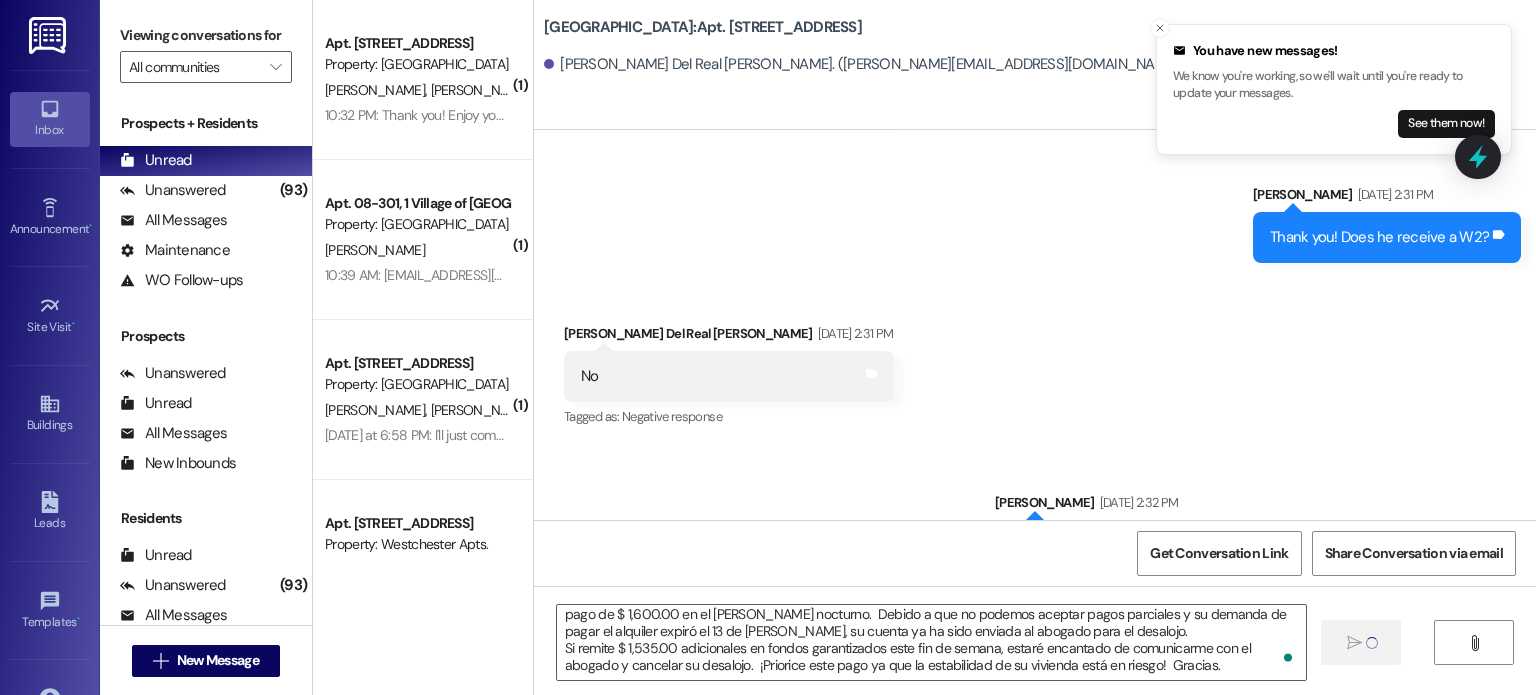 type 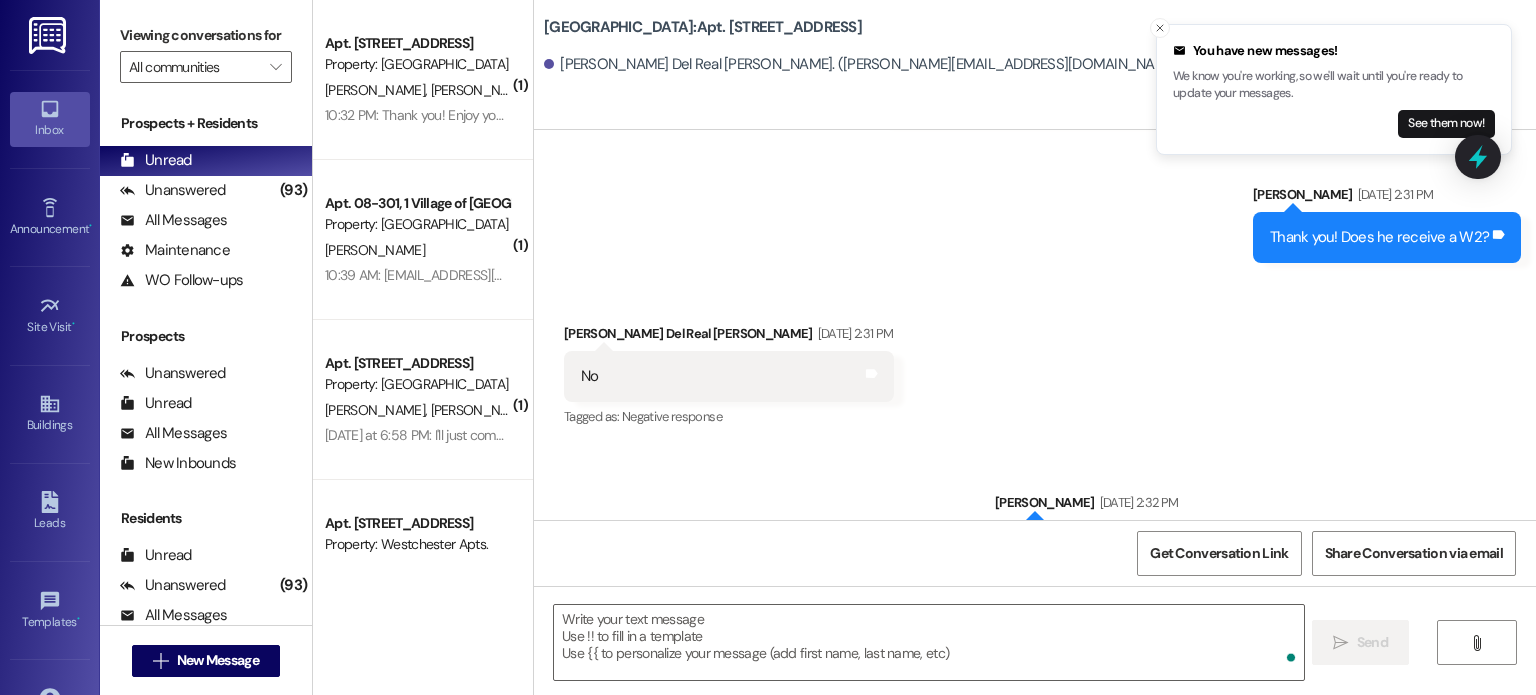 scroll 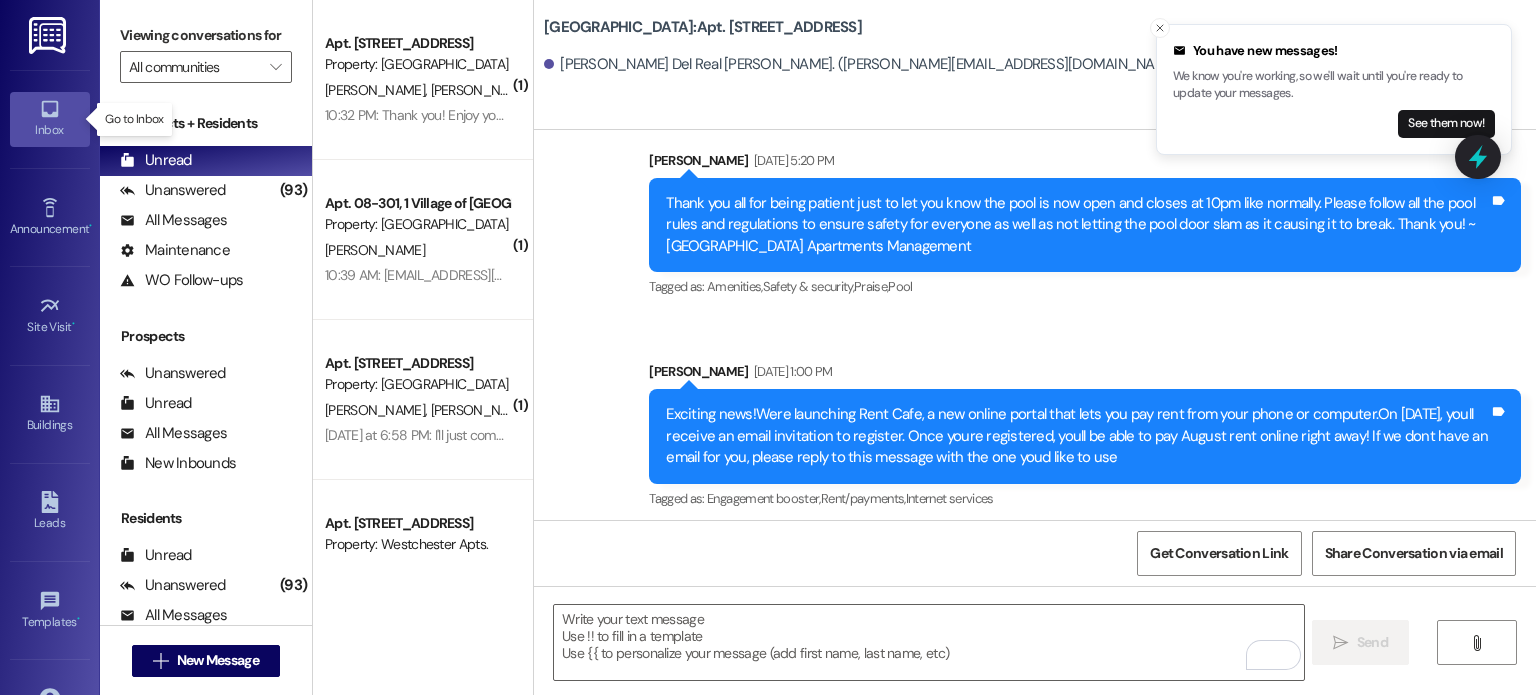 click 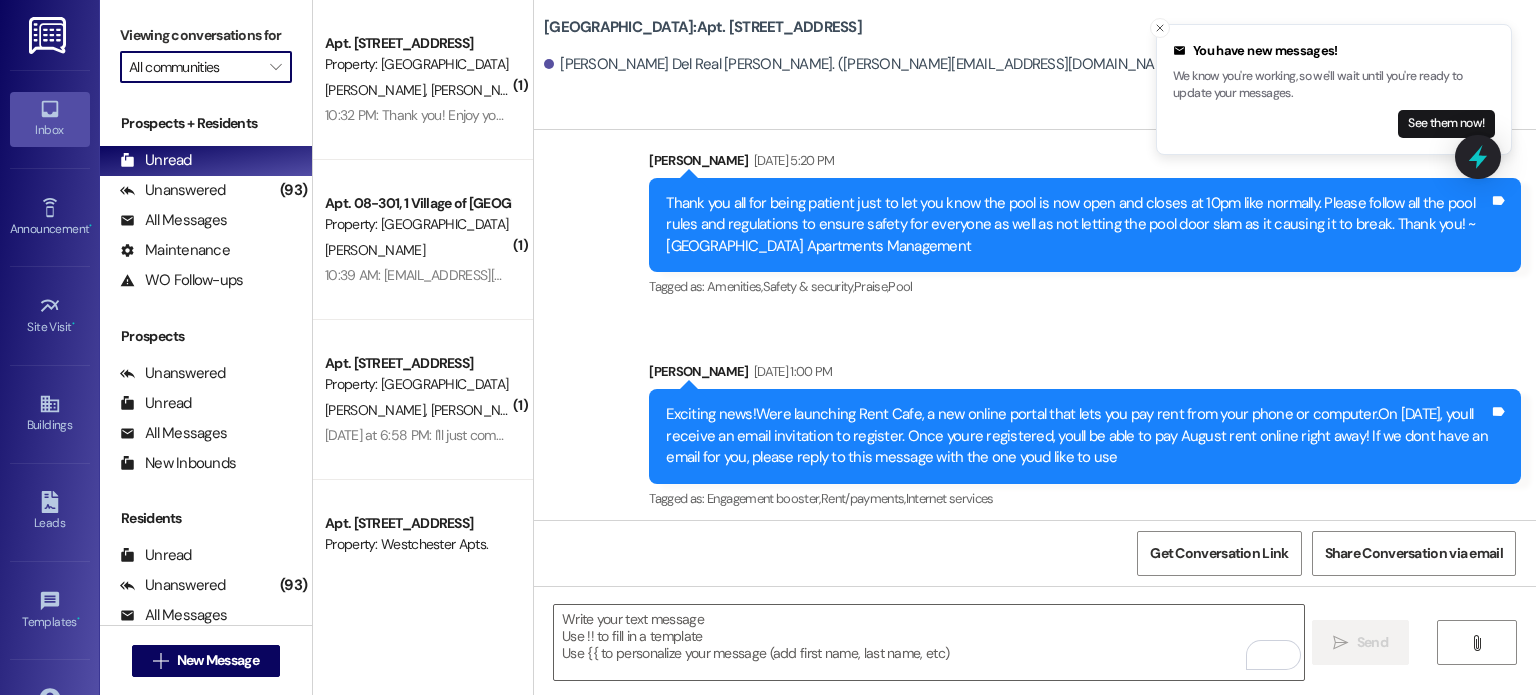 click on "All communities" at bounding box center [194, 67] 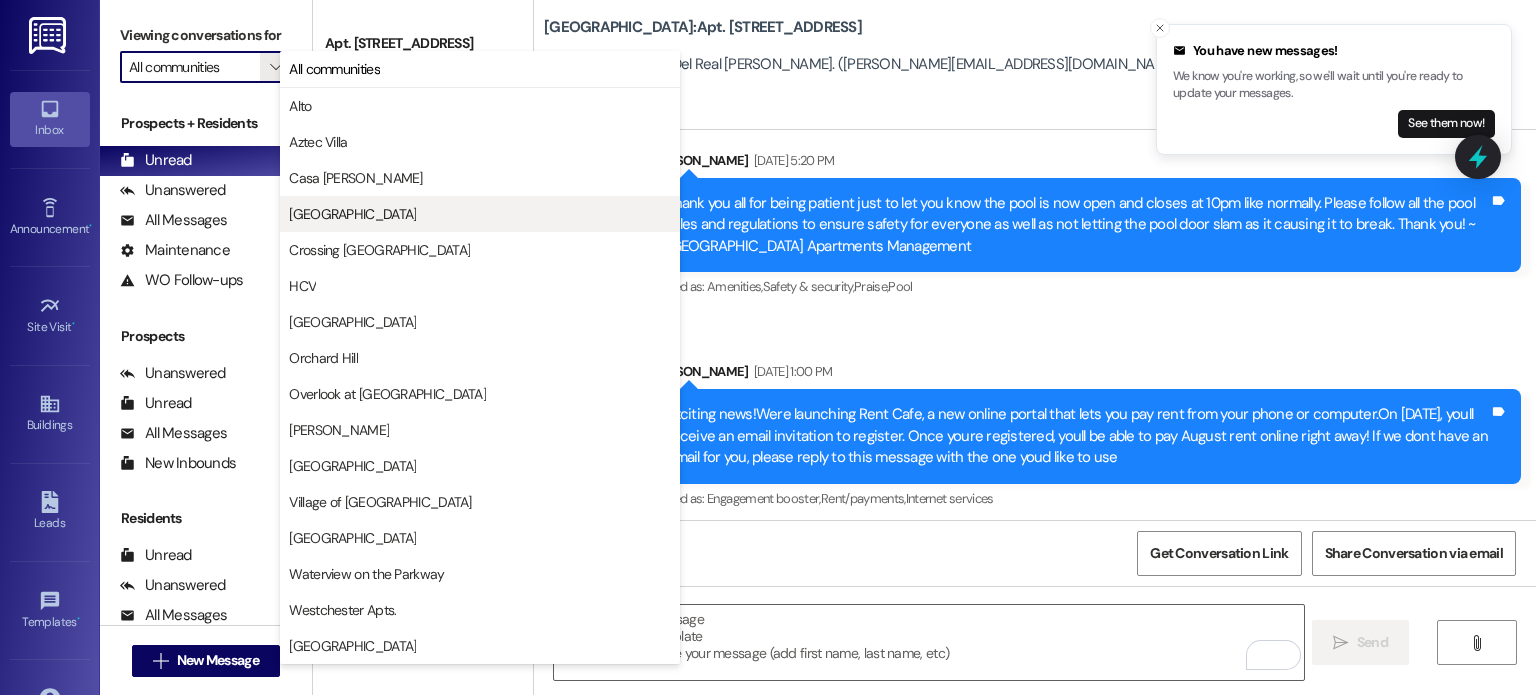 click on "[GEOGRAPHIC_DATA]" at bounding box center (352, 214) 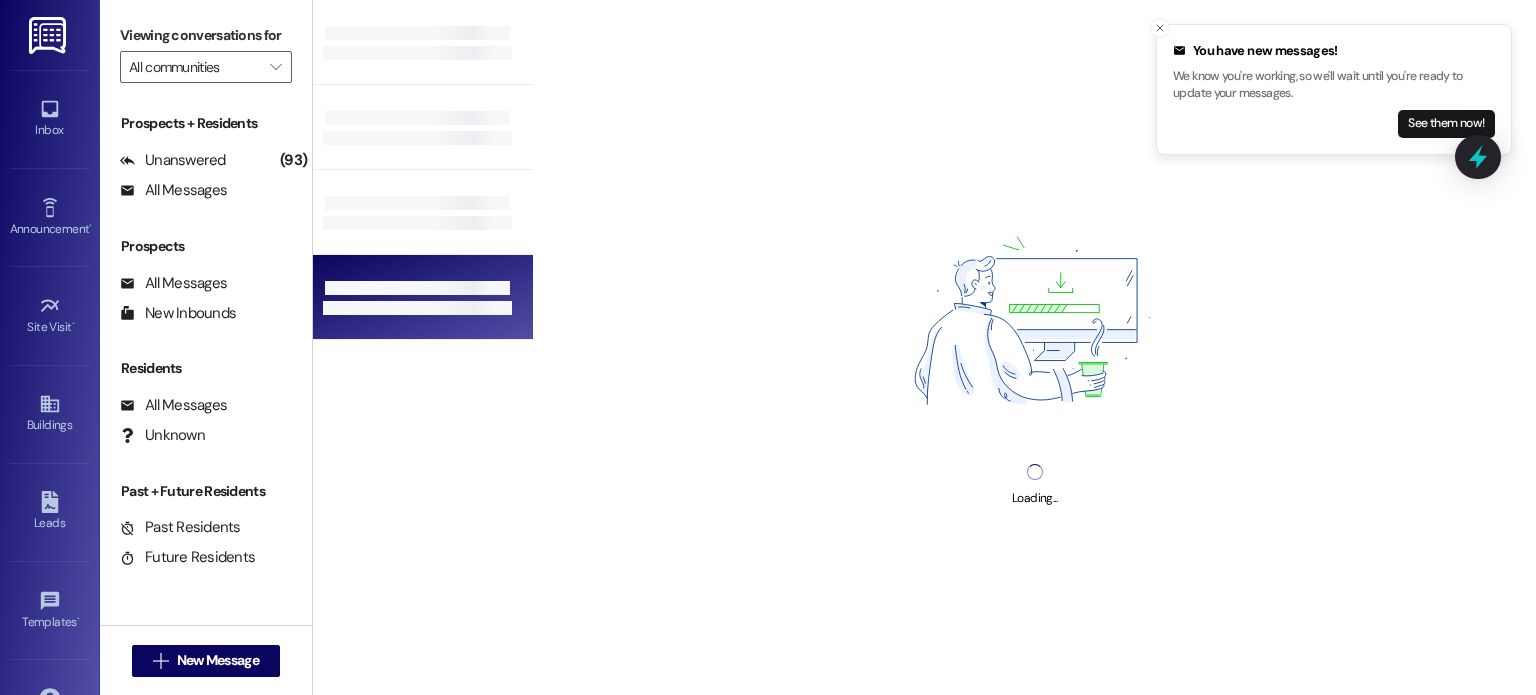 type on "[GEOGRAPHIC_DATA]" 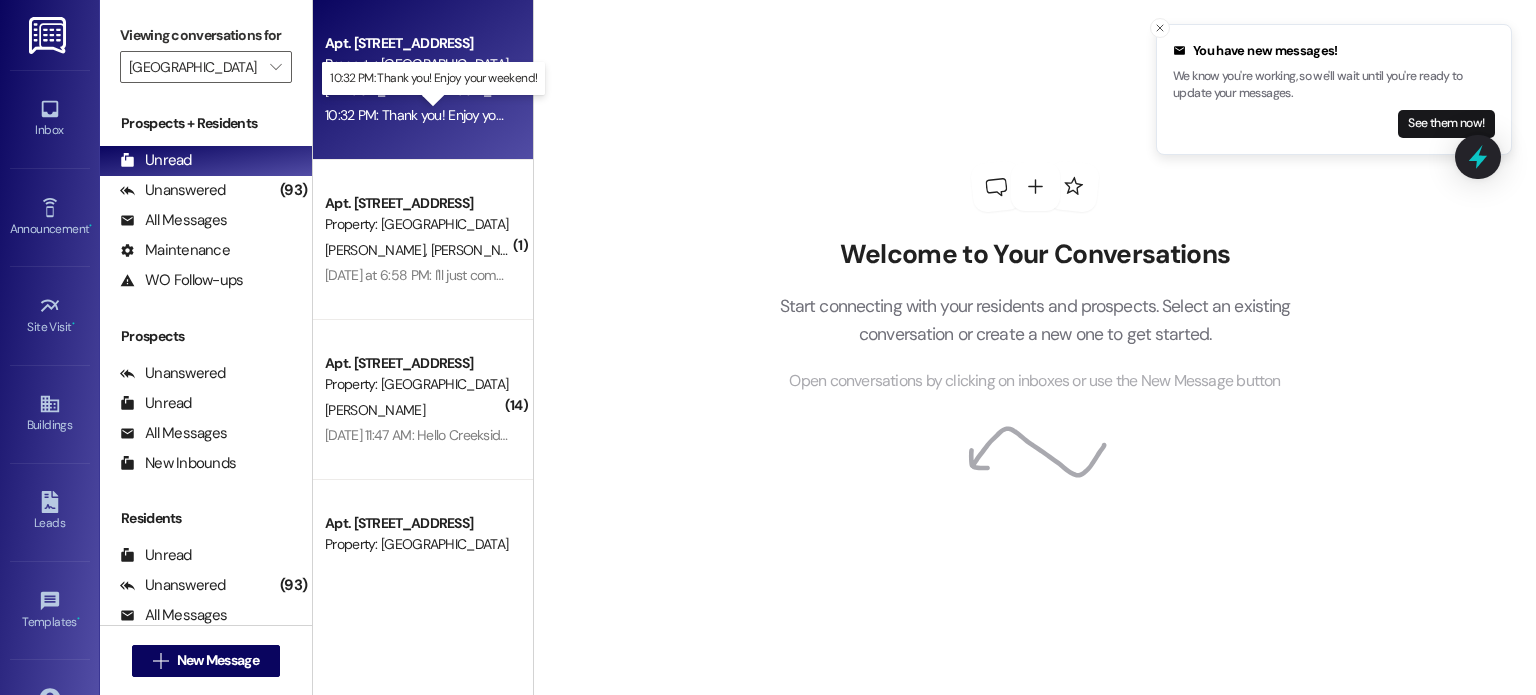 click on "10:32 PM: Thank you!  Enjoy your weekend! 10:32 PM: Thank you!  Enjoy your weekend!" at bounding box center (446, 115) 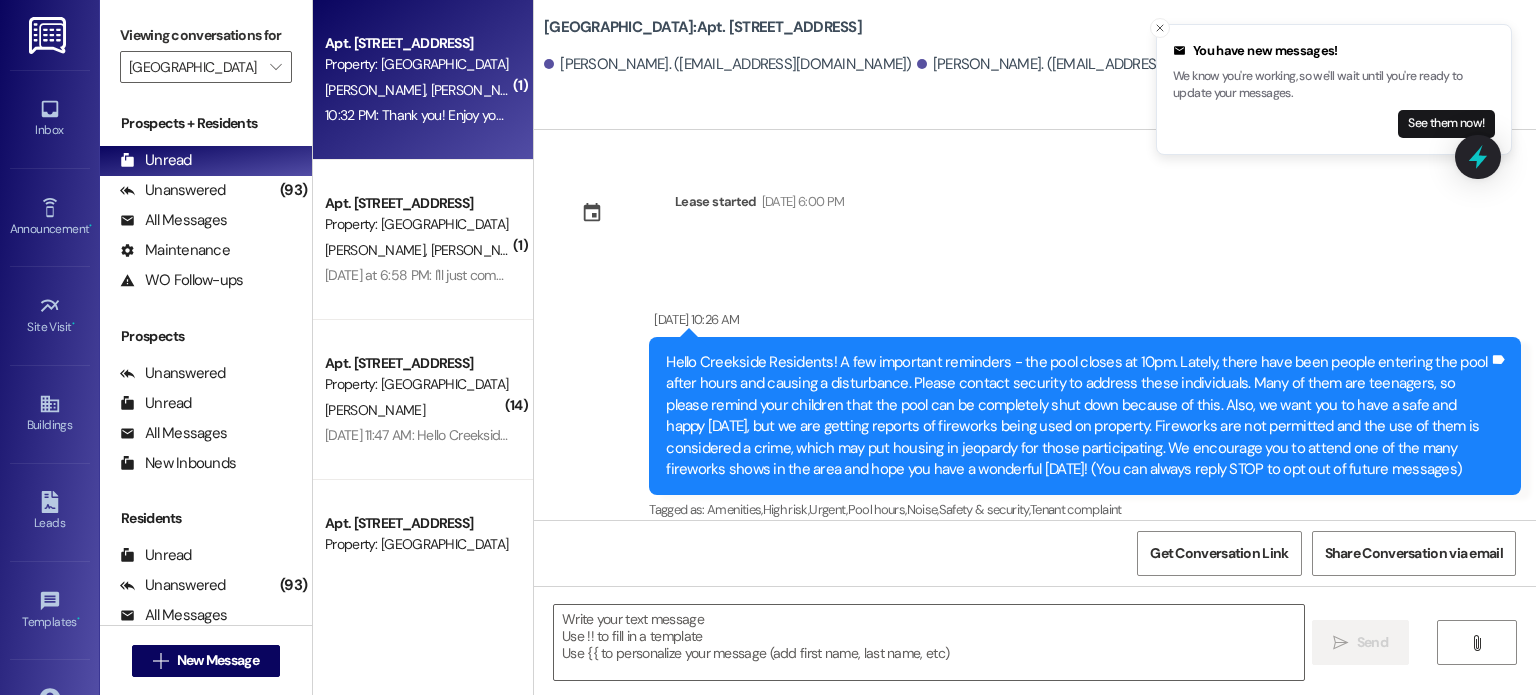 scroll, scrollTop: 48402, scrollLeft: 0, axis: vertical 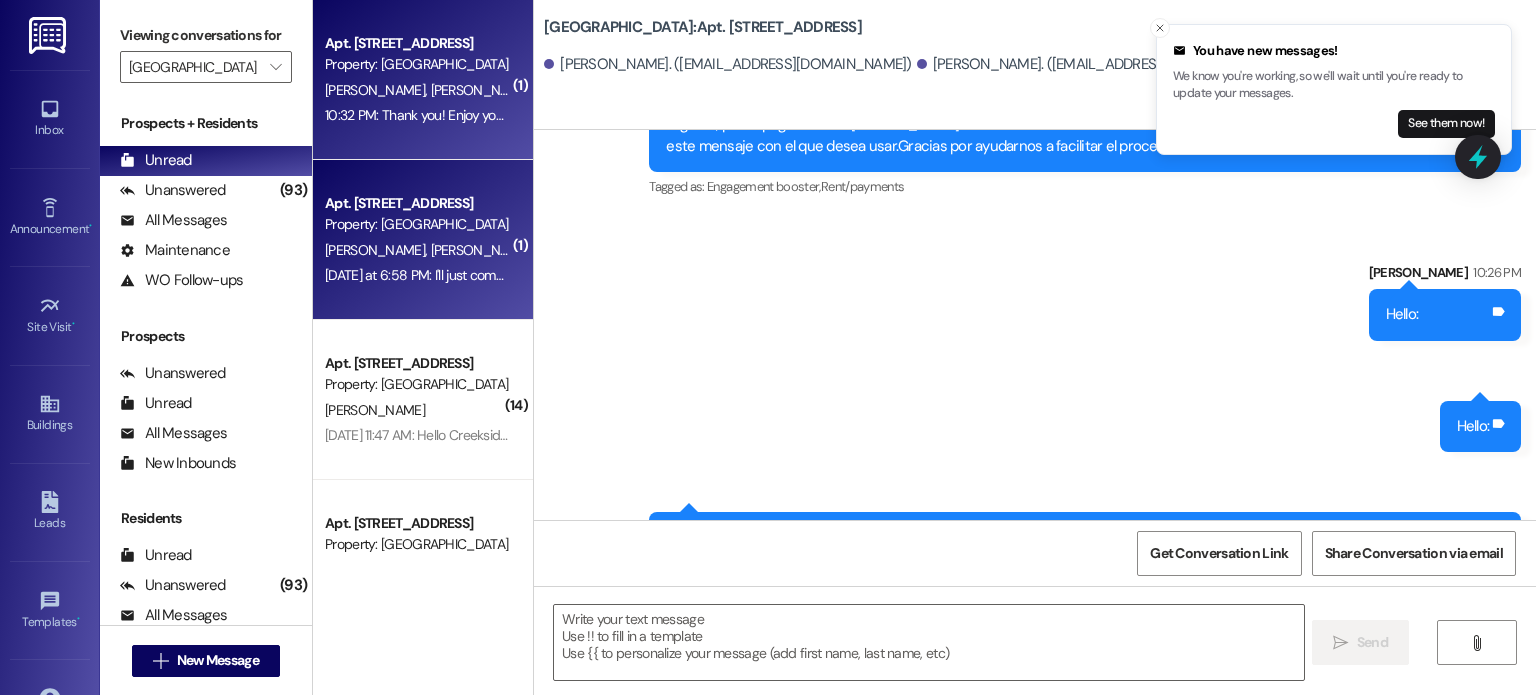 click on "Apt. [STREET_ADDRESS]" at bounding box center (417, 203) 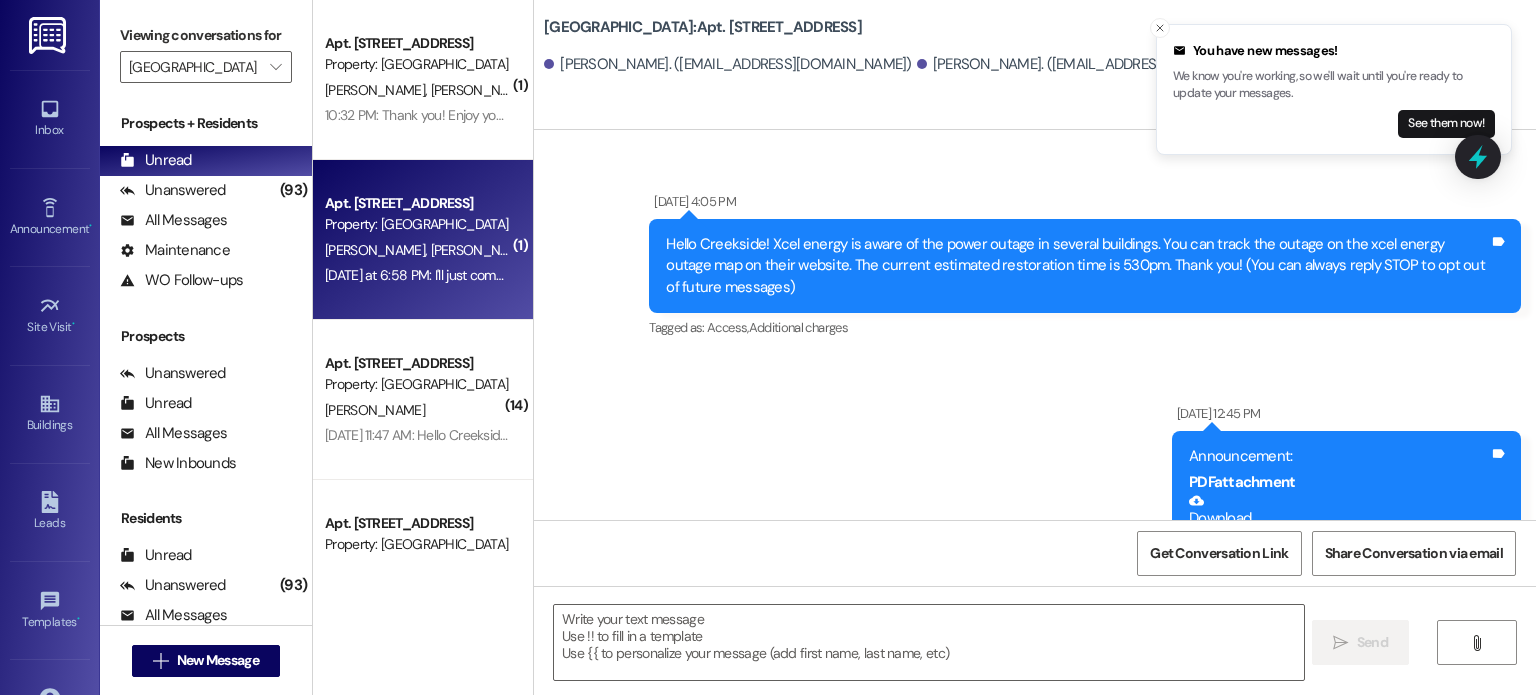 scroll, scrollTop: 41286, scrollLeft: 0, axis: vertical 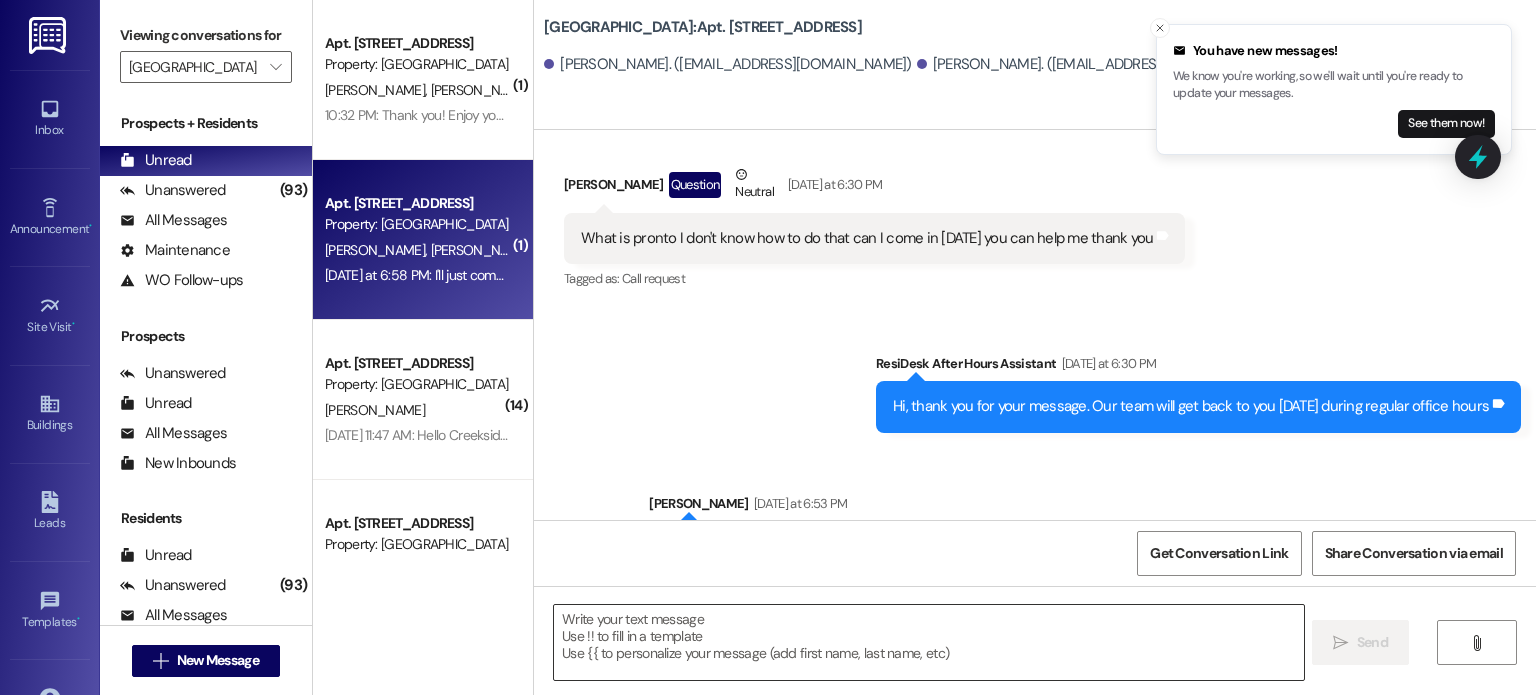 click at bounding box center [928, 642] 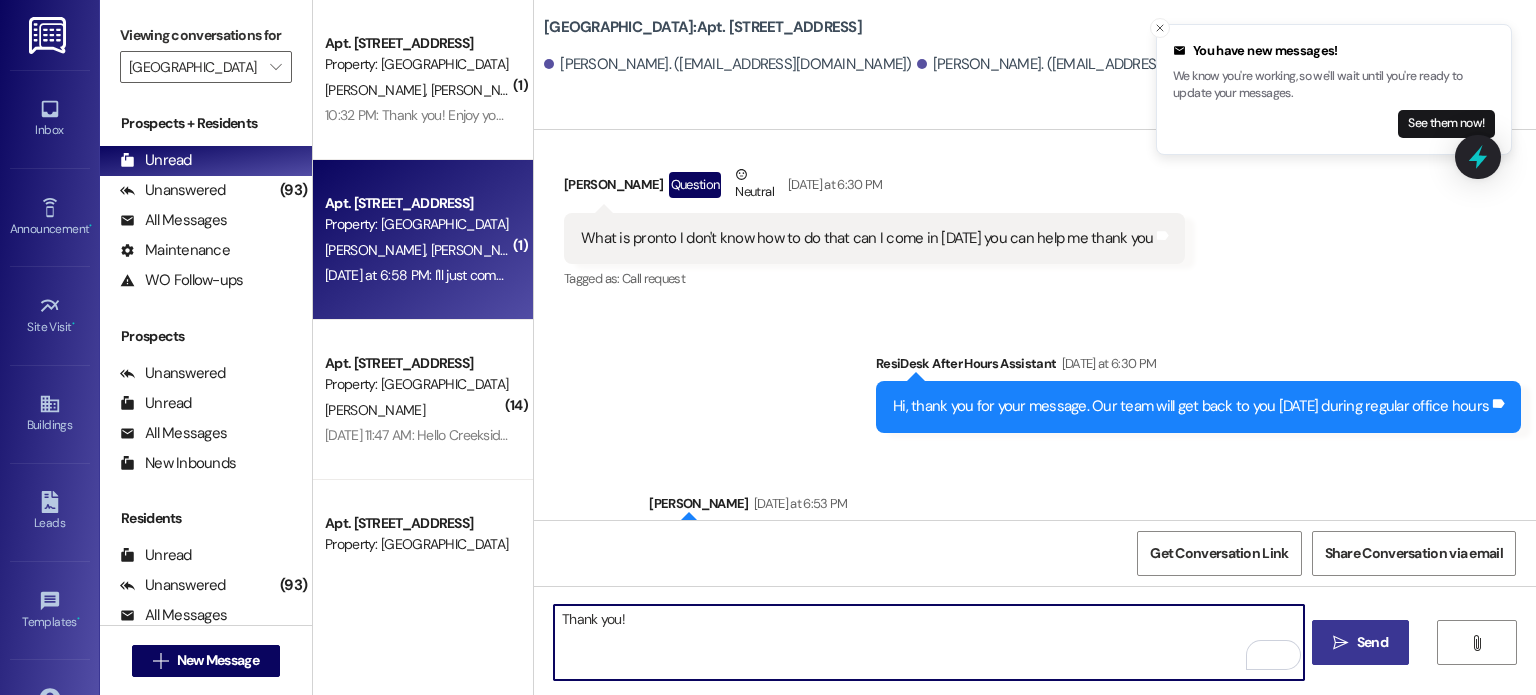 type on "Thank you!" 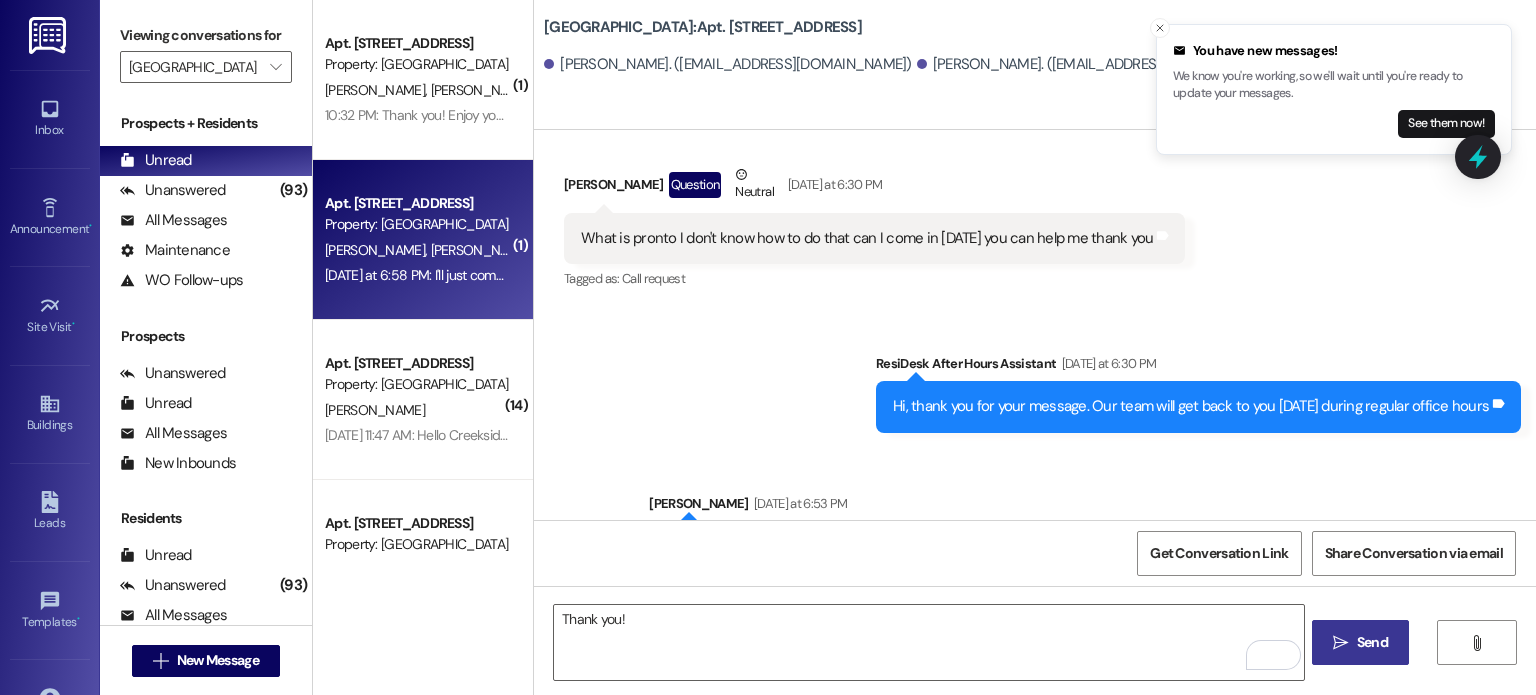 click on "" at bounding box center (1340, 643) 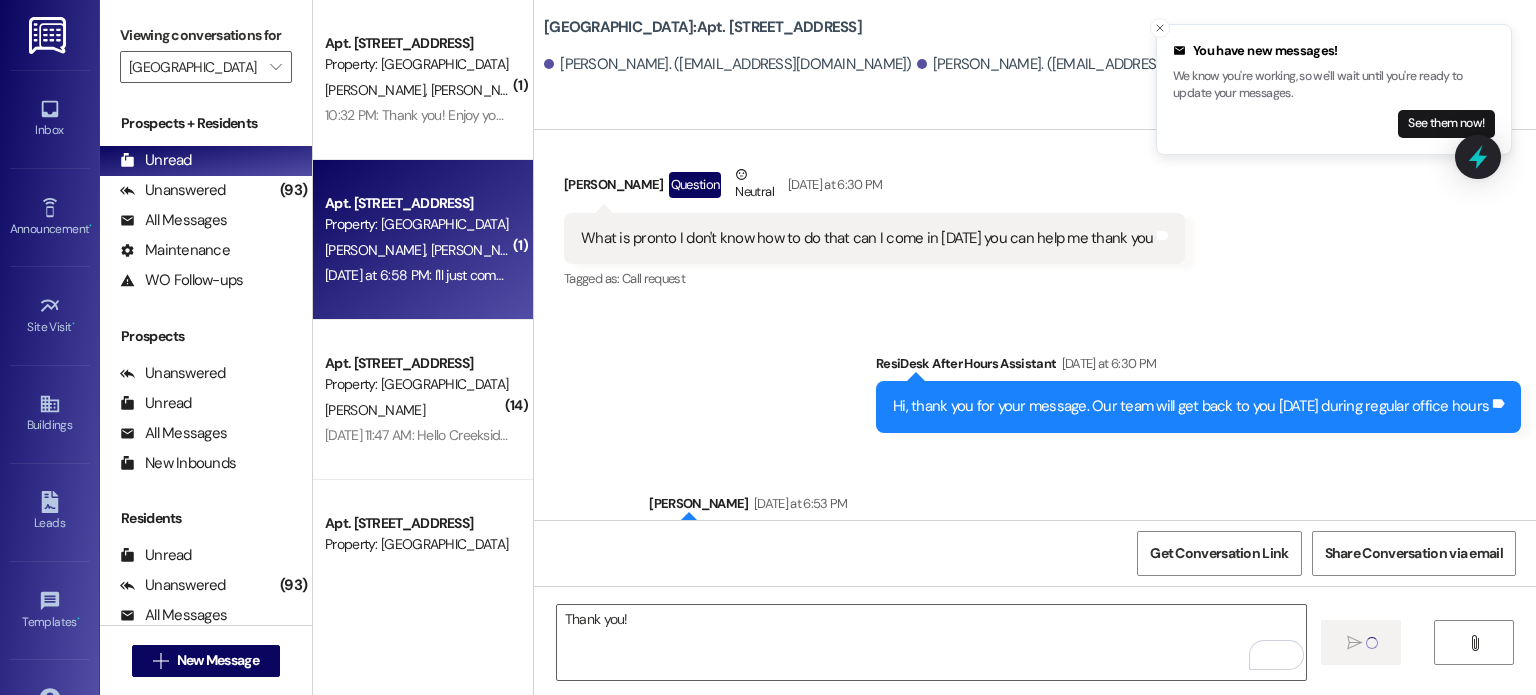 type 